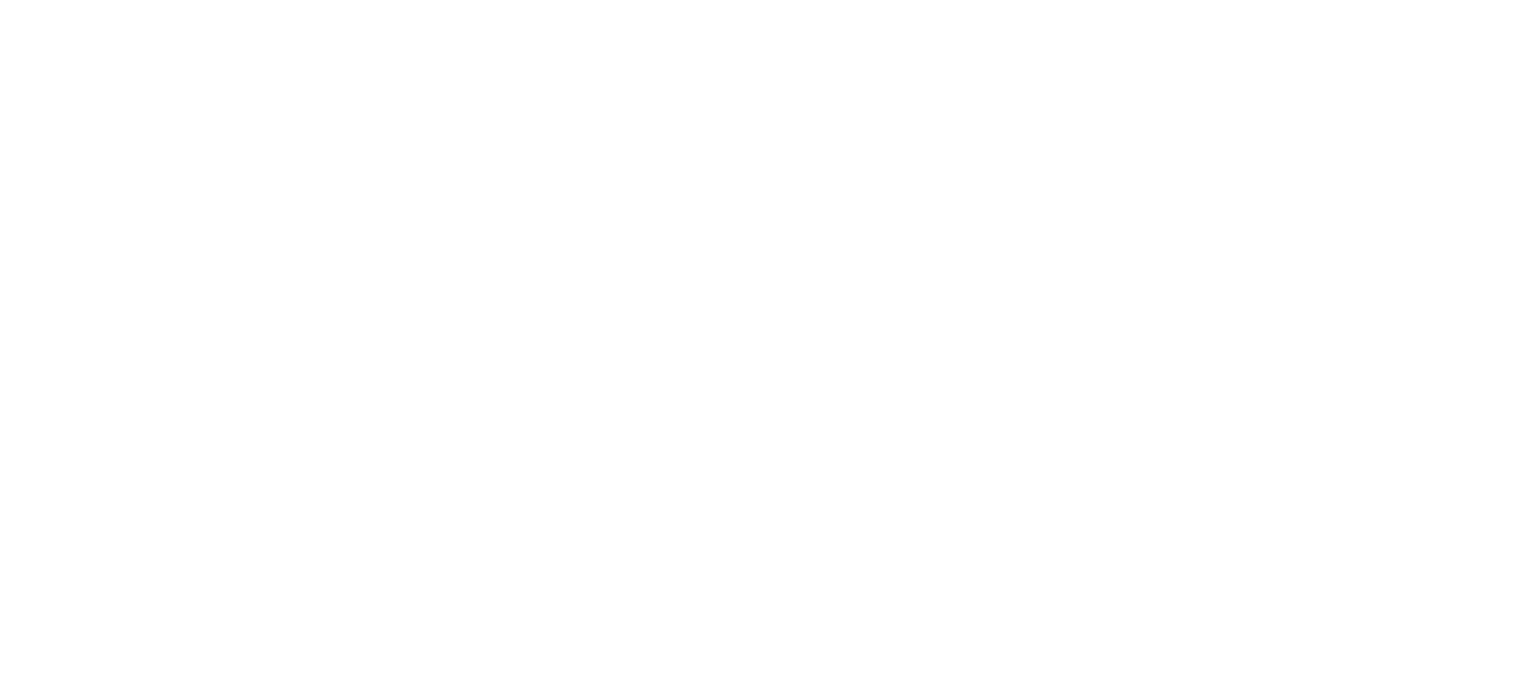 scroll, scrollTop: 0, scrollLeft: 0, axis: both 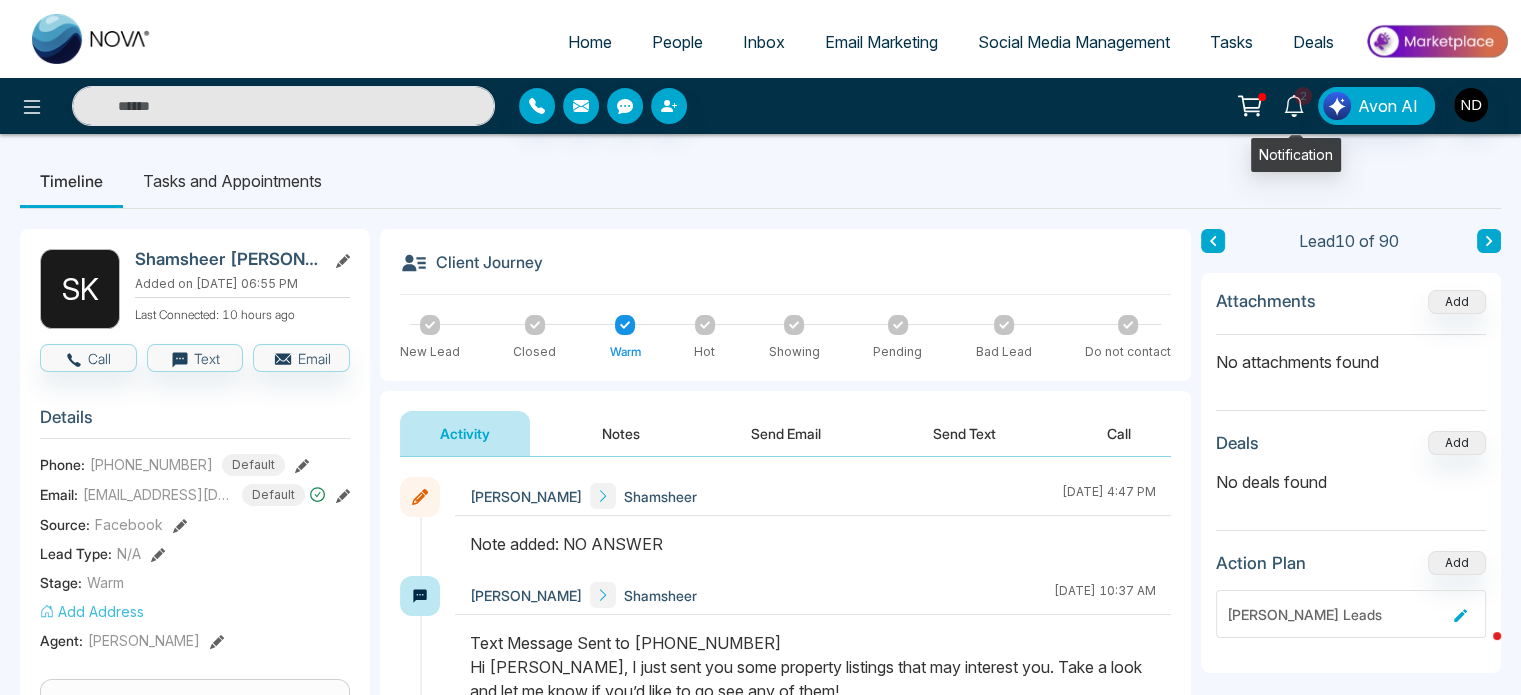 click 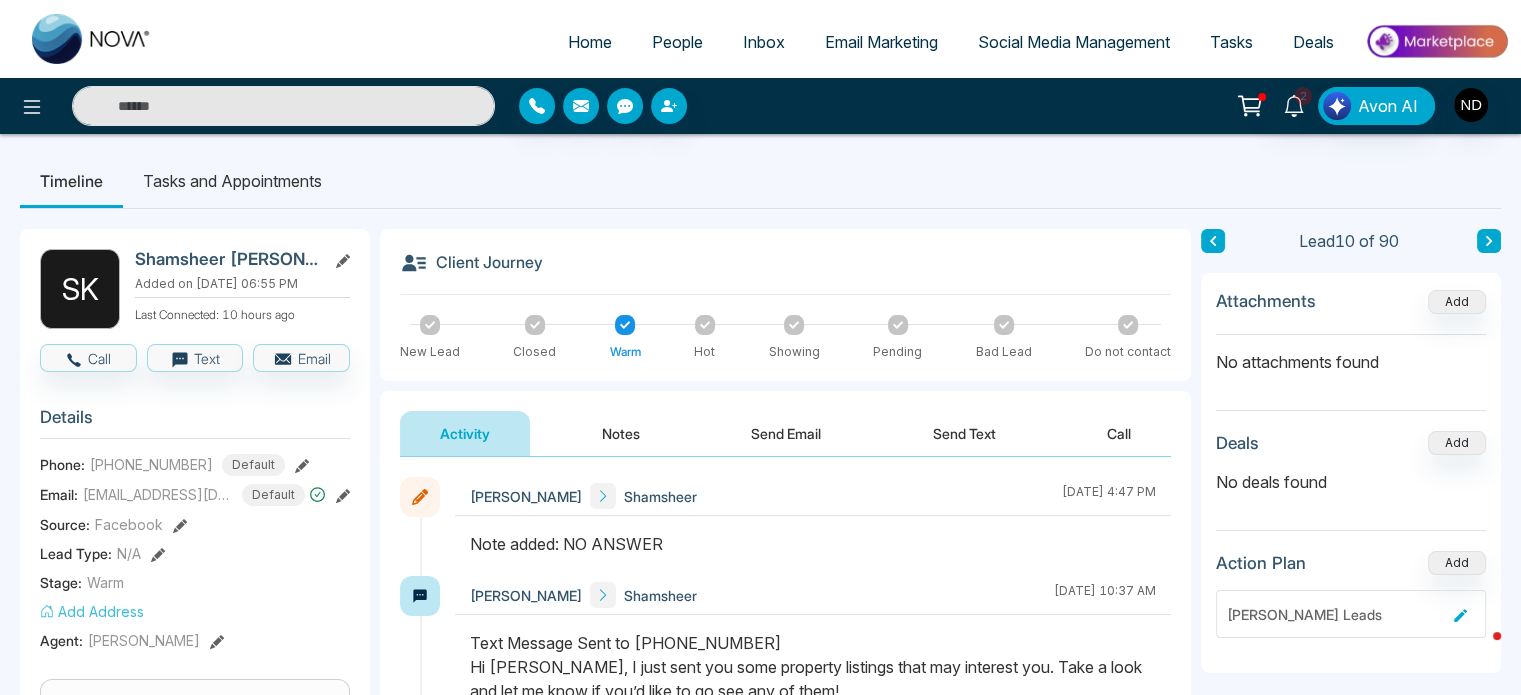 click on "People" at bounding box center (677, 42) 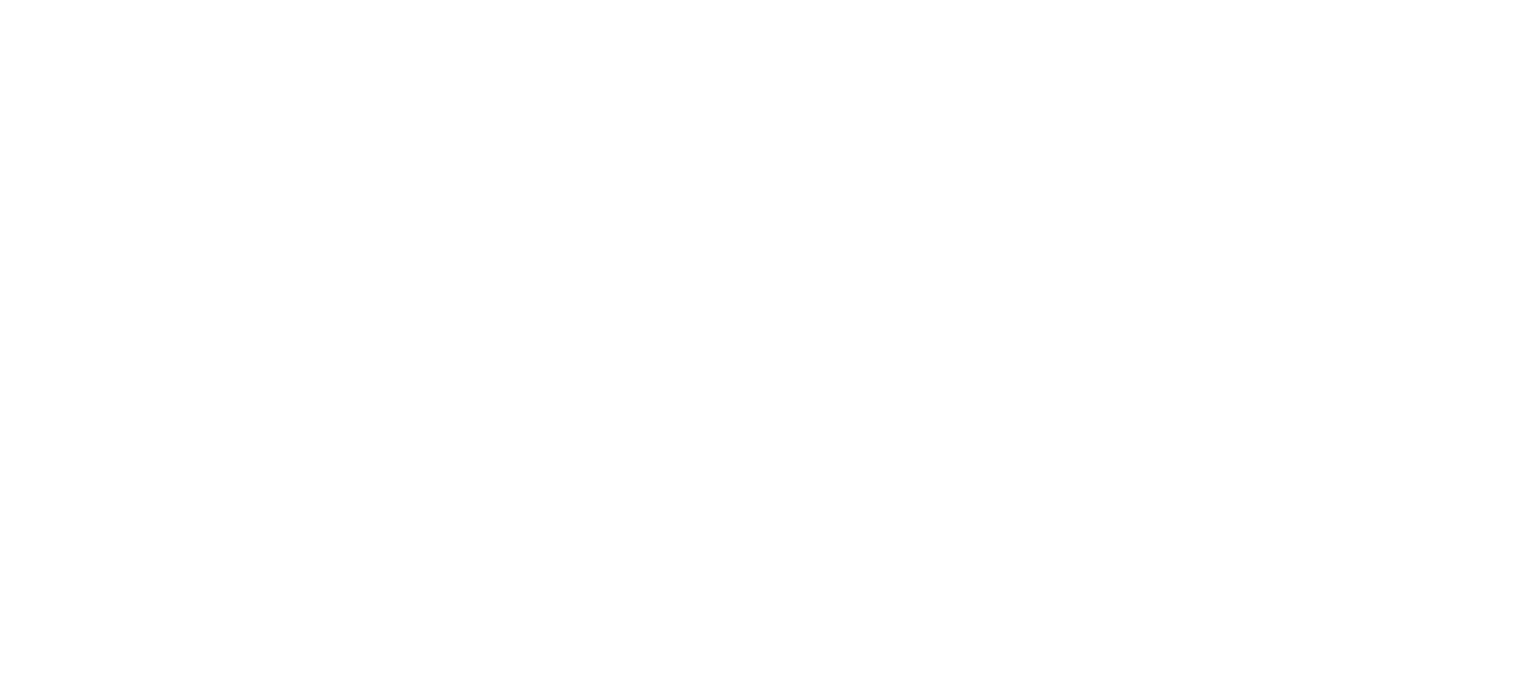 scroll, scrollTop: 0, scrollLeft: 0, axis: both 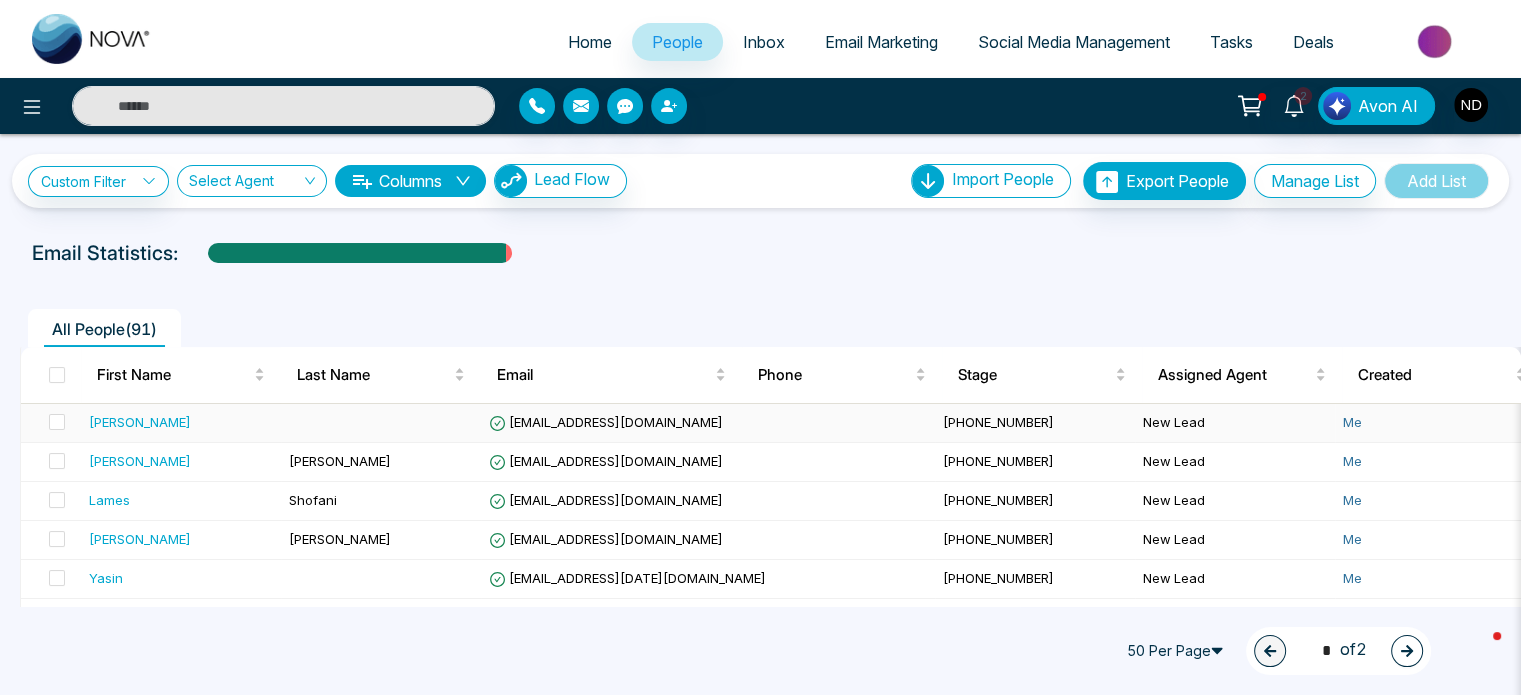 click on "[PERSON_NAME]" at bounding box center [140, 422] 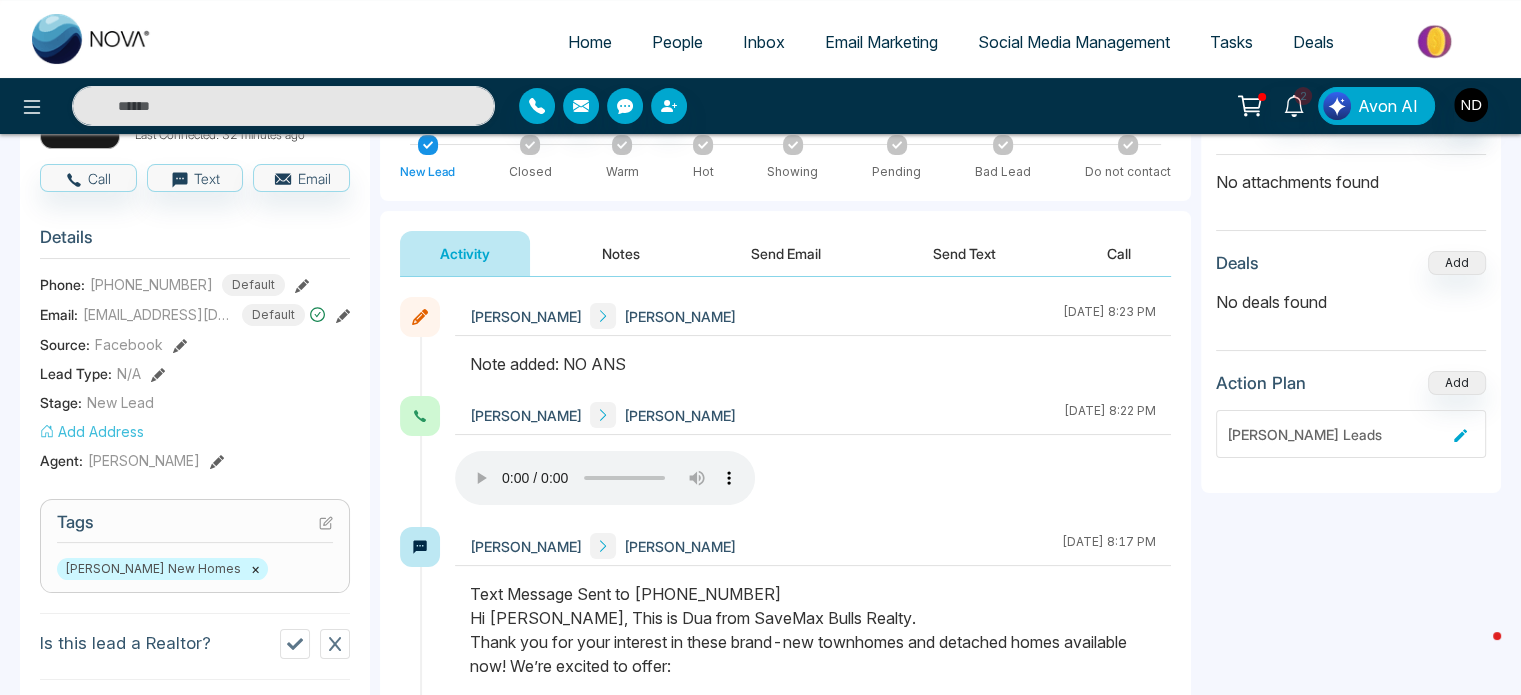 scroll, scrollTop: 182, scrollLeft: 0, axis: vertical 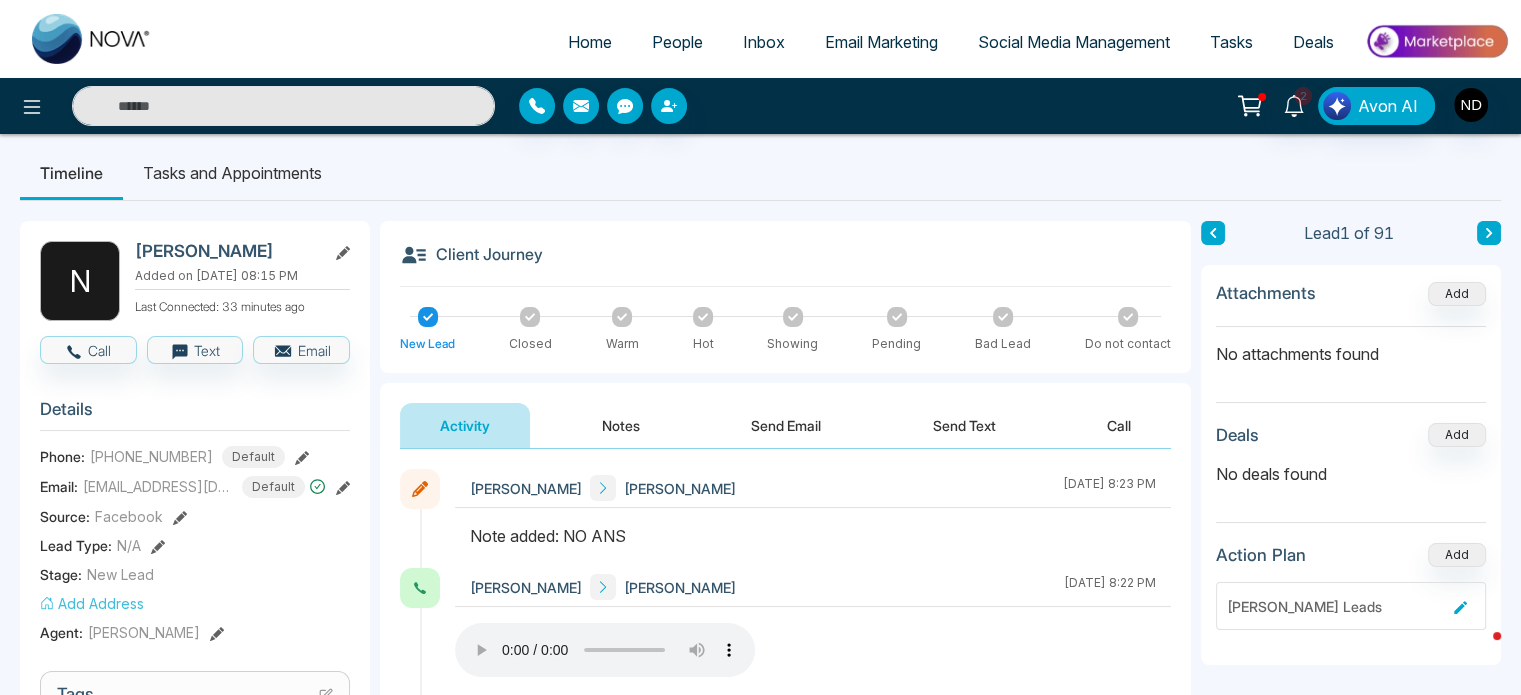click on "Send Email" at bounding box center [786, 425] 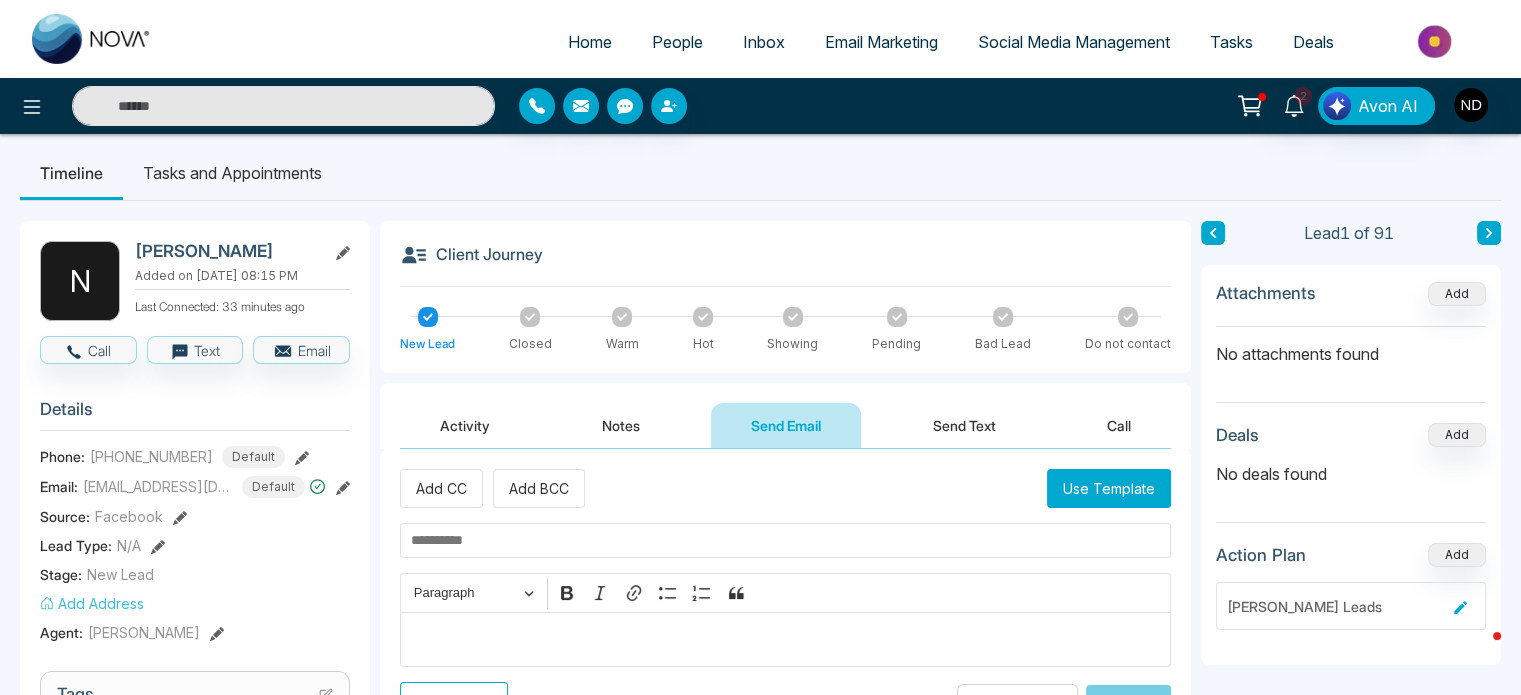 click on "Use Template" at bounding box center [1109, 488] 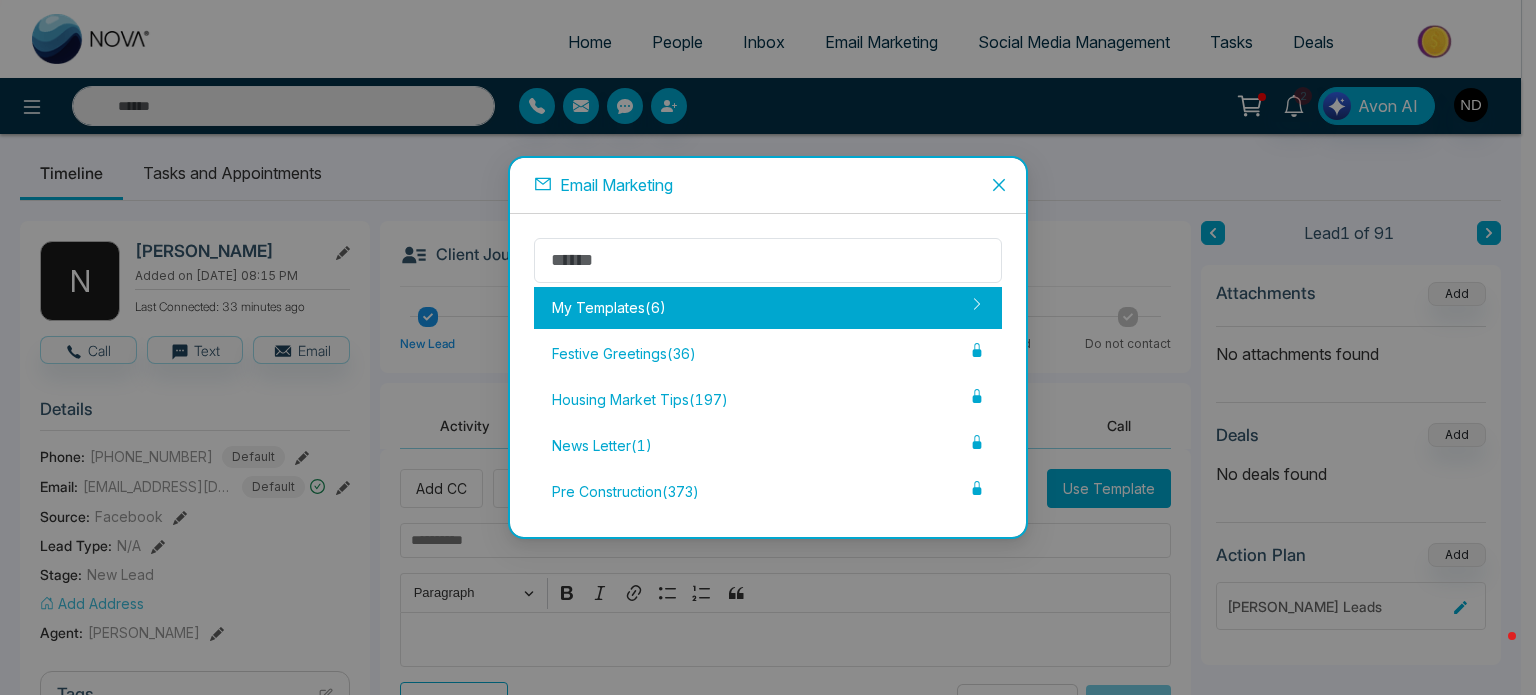 click on "My Templates  ( 6 )" at bounding box center [768, 308] 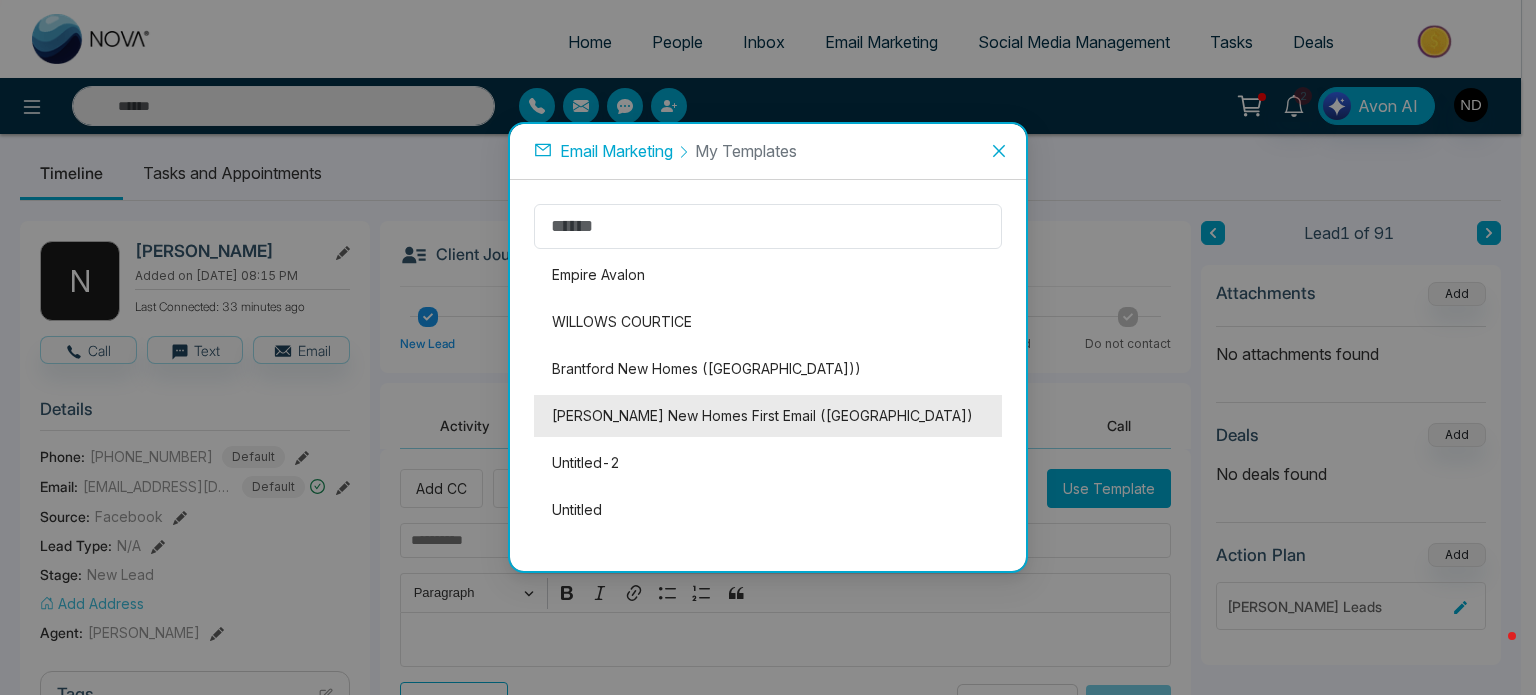 click on "[PERSON_NAME] New Homes First Email ([GEOGRAPHIC_DATA])" at bounding box center (768, 416) 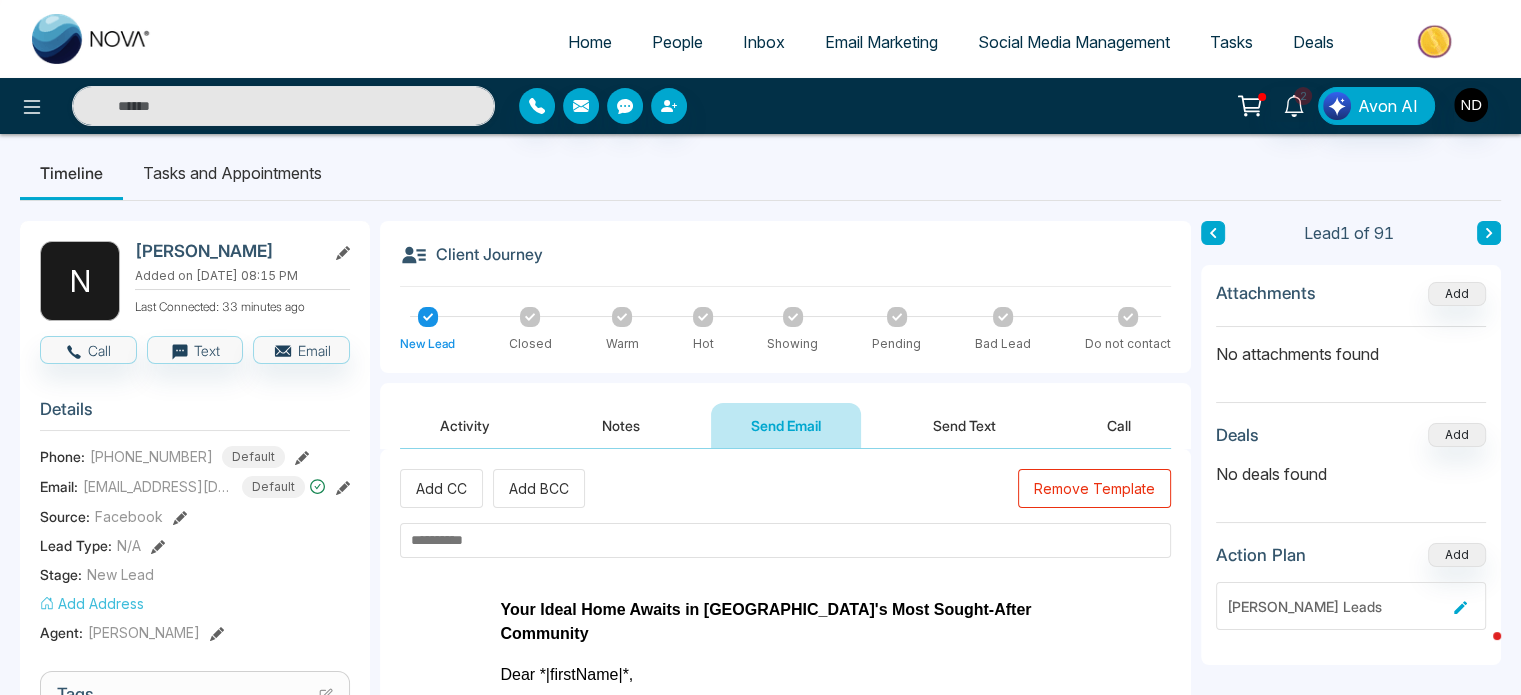 scroll, scrollTop: 320, scrollLeft: 0, axis: vertical 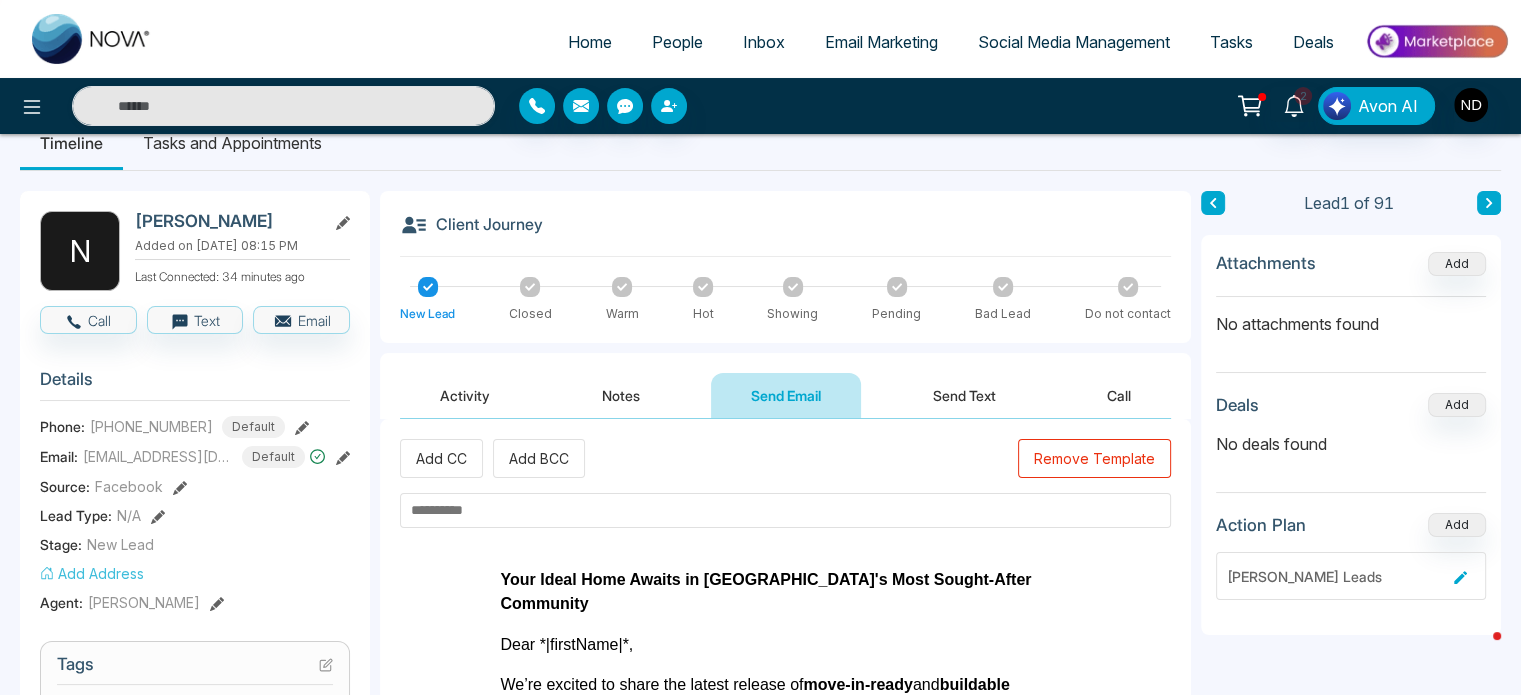 click at bounding box center [785, 510] 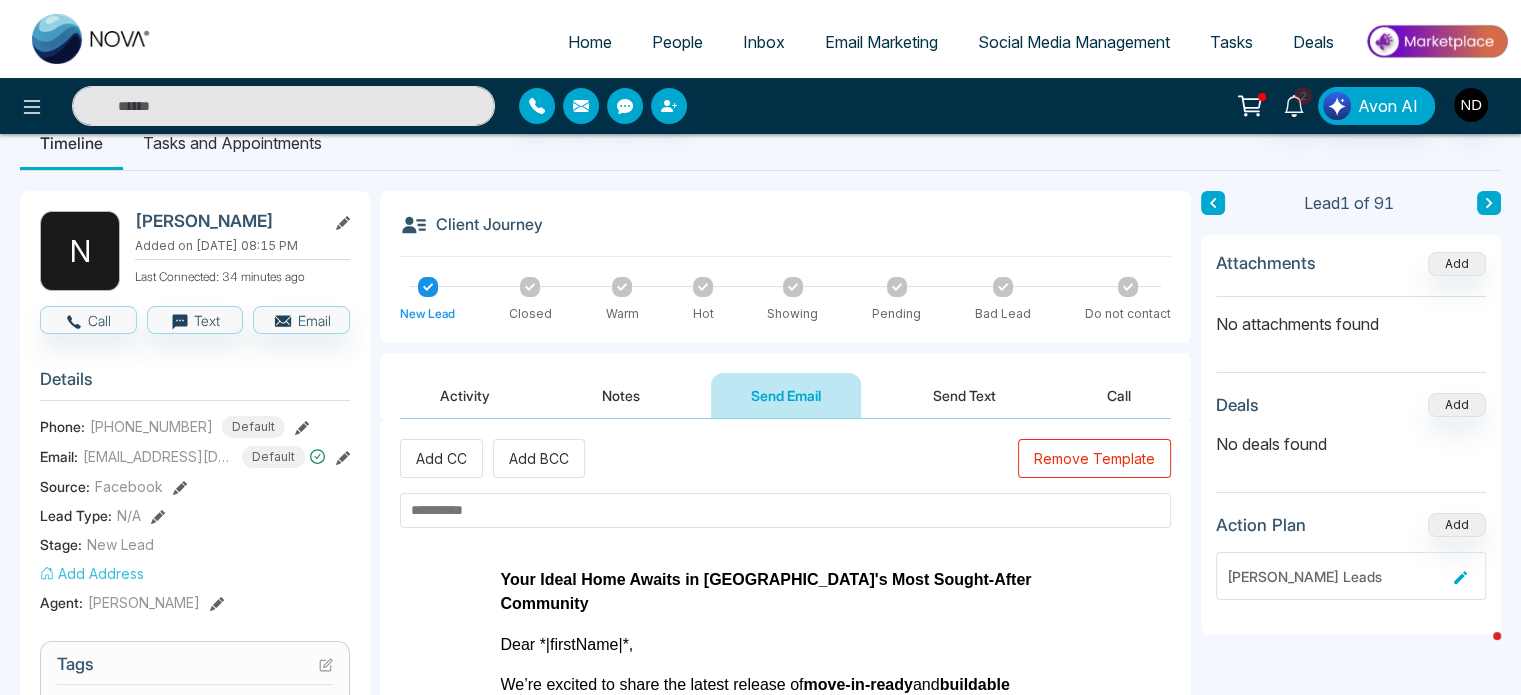 paste on "**********" 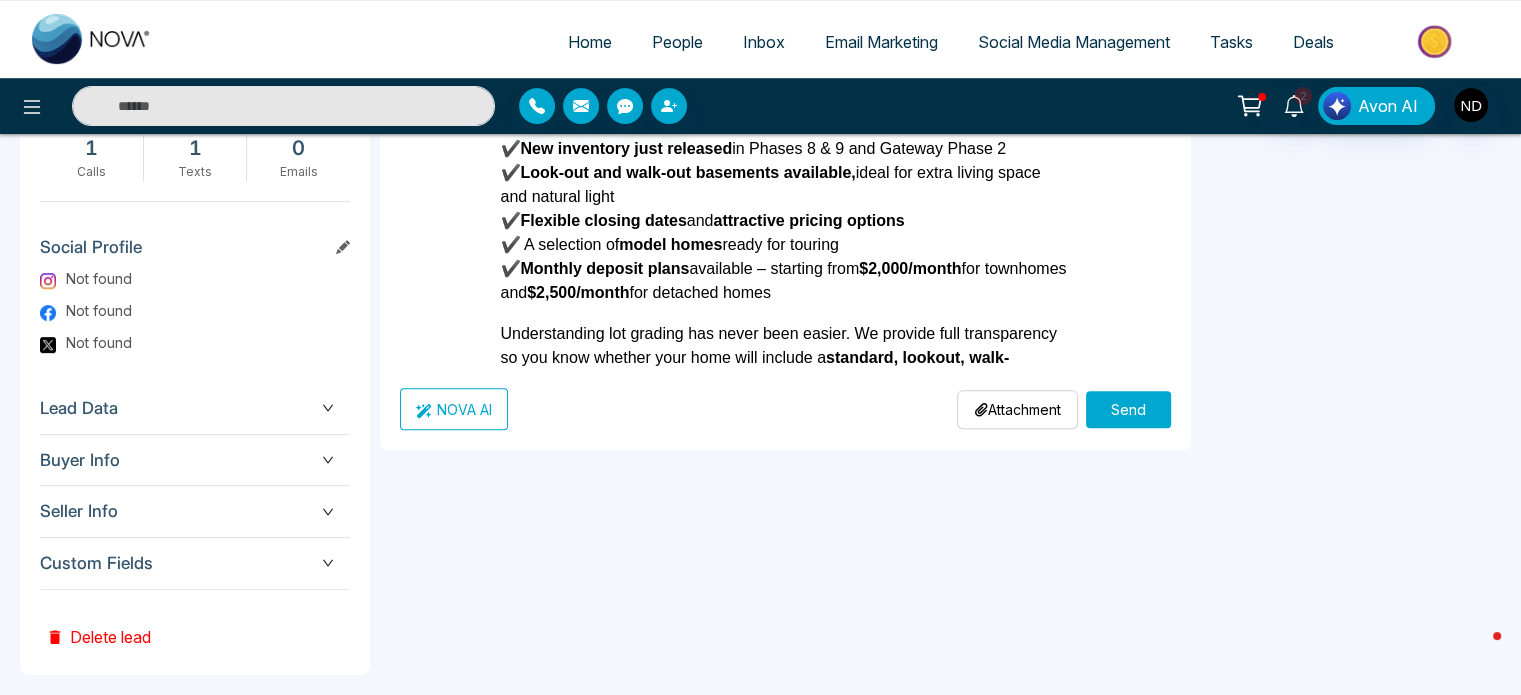 scroll, scrollTop: 824, scrollLeft: 0, axis: vertical 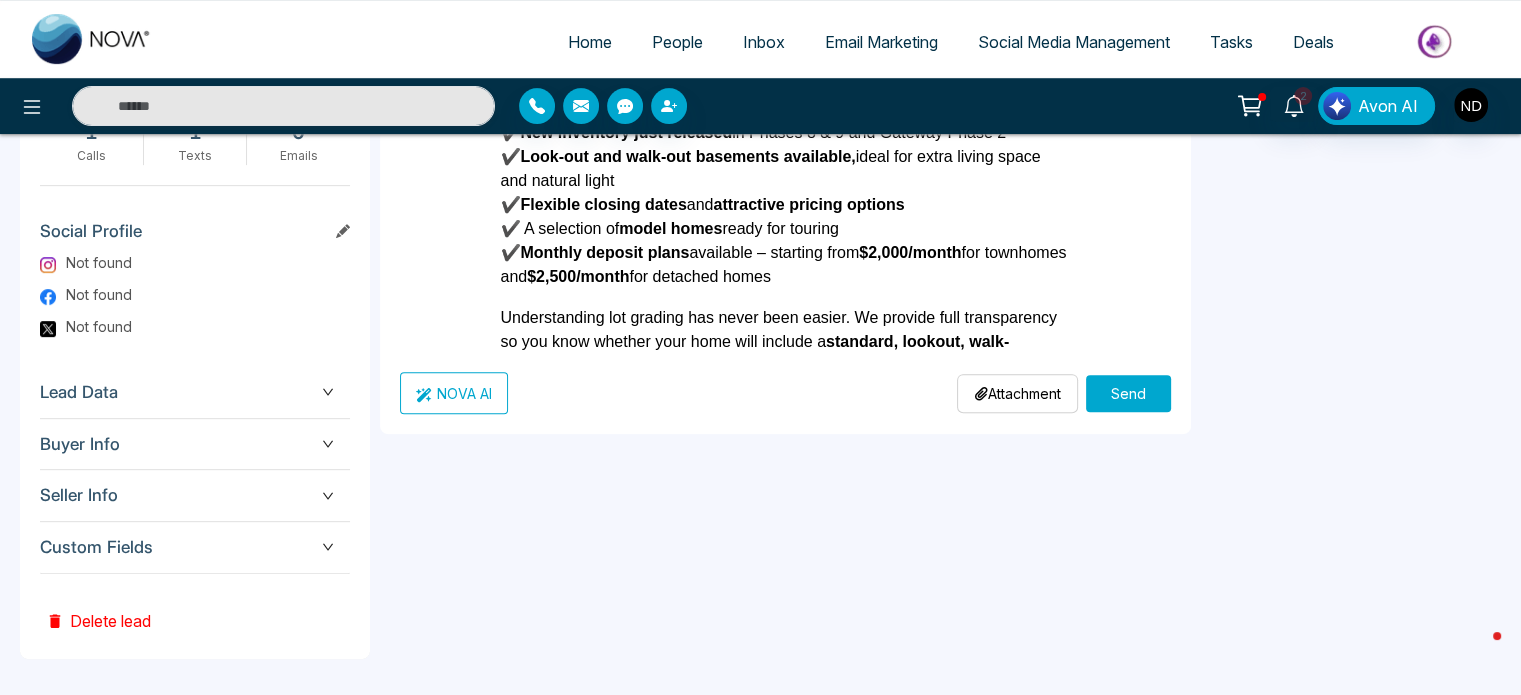 type on "**********" 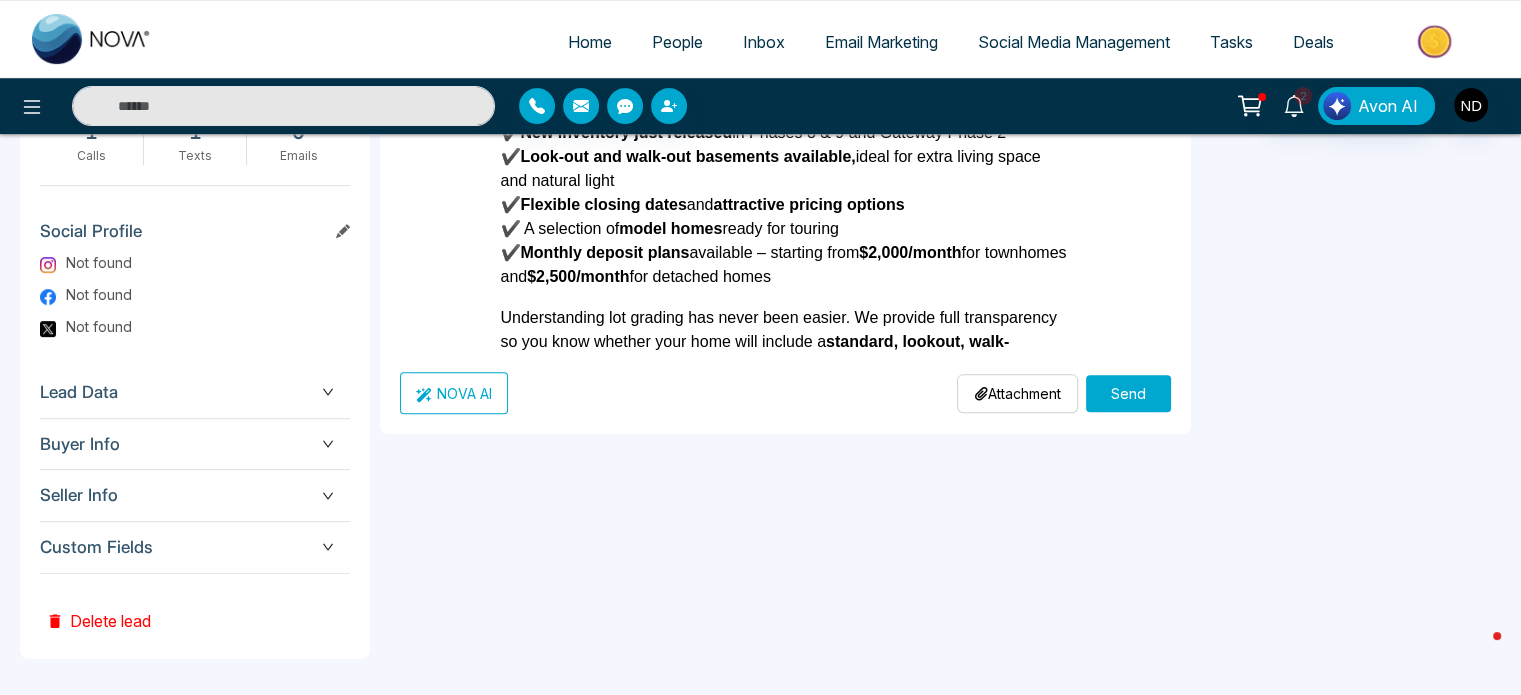 click on "Send" at bounding box center (1128, 393) 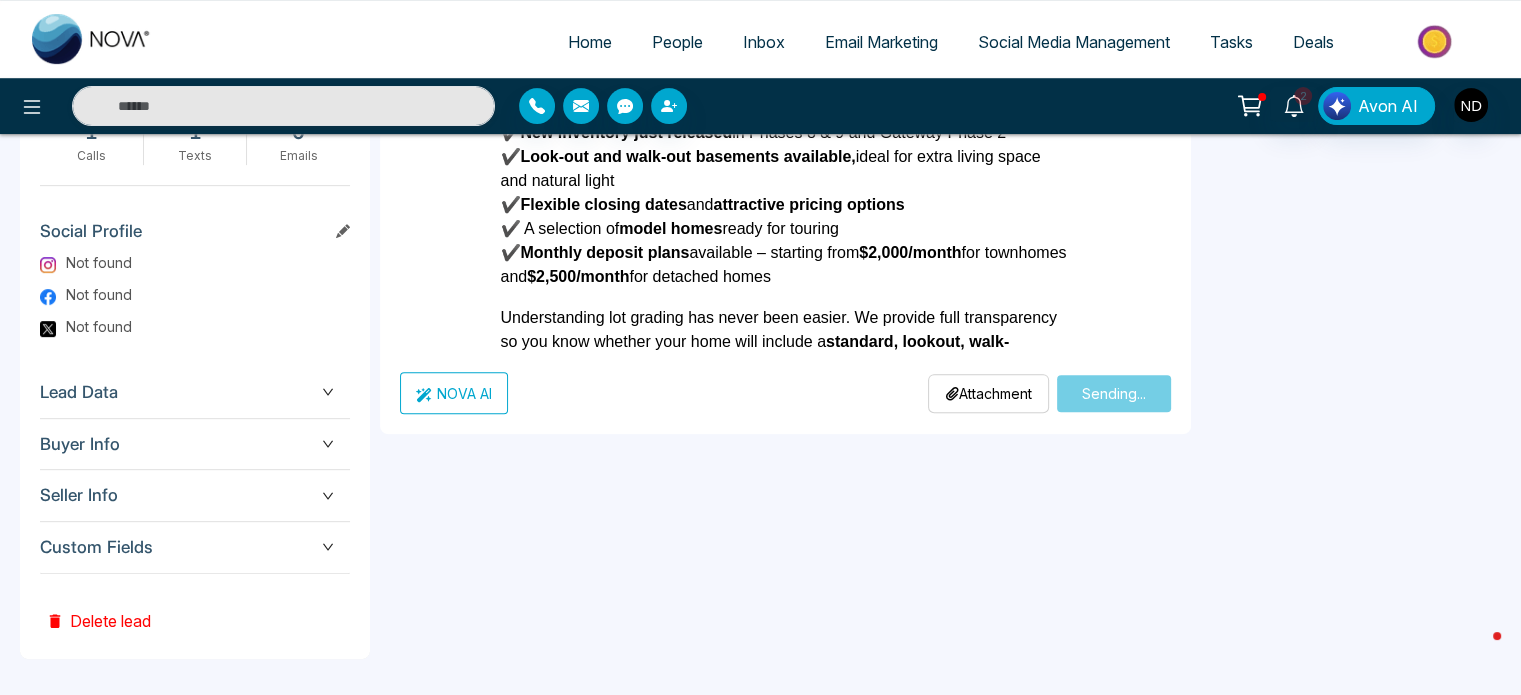 type 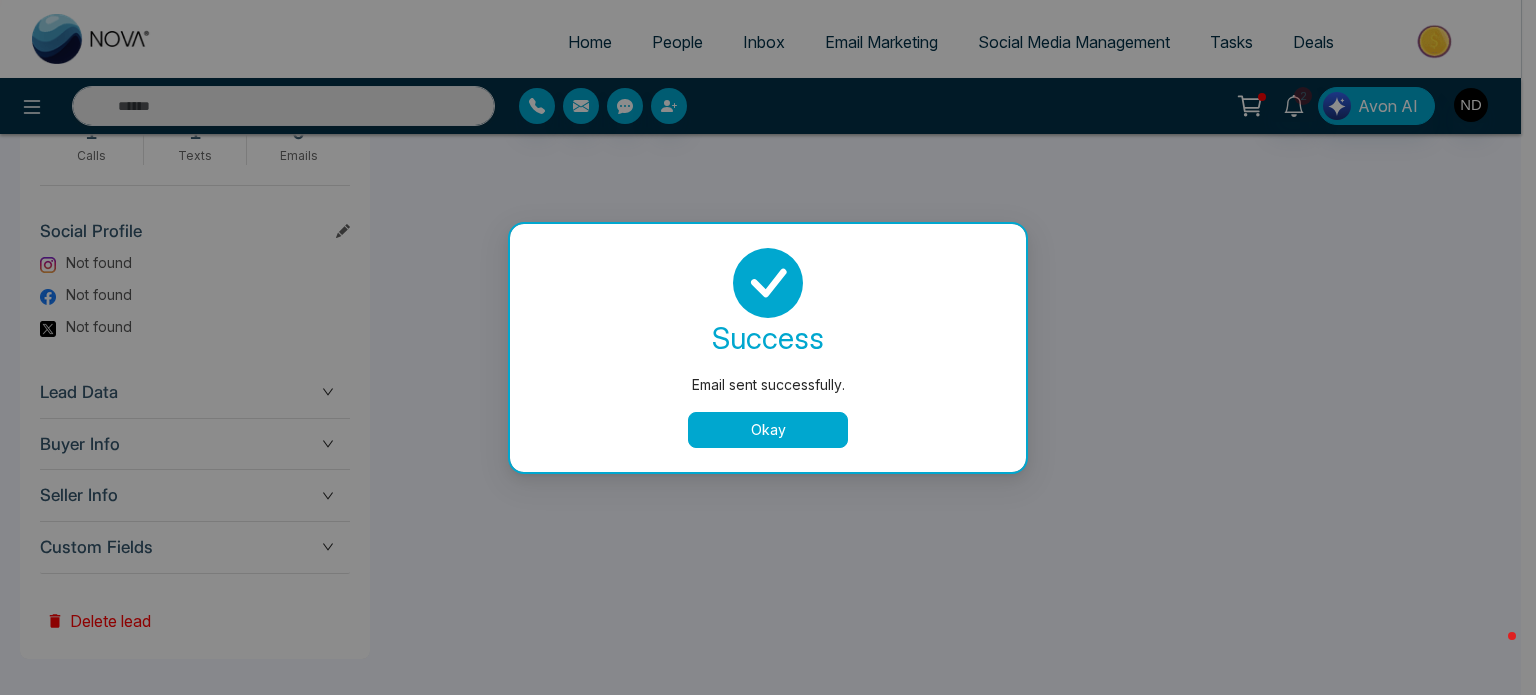 click on "Okay" at bounding box center [768, 430] 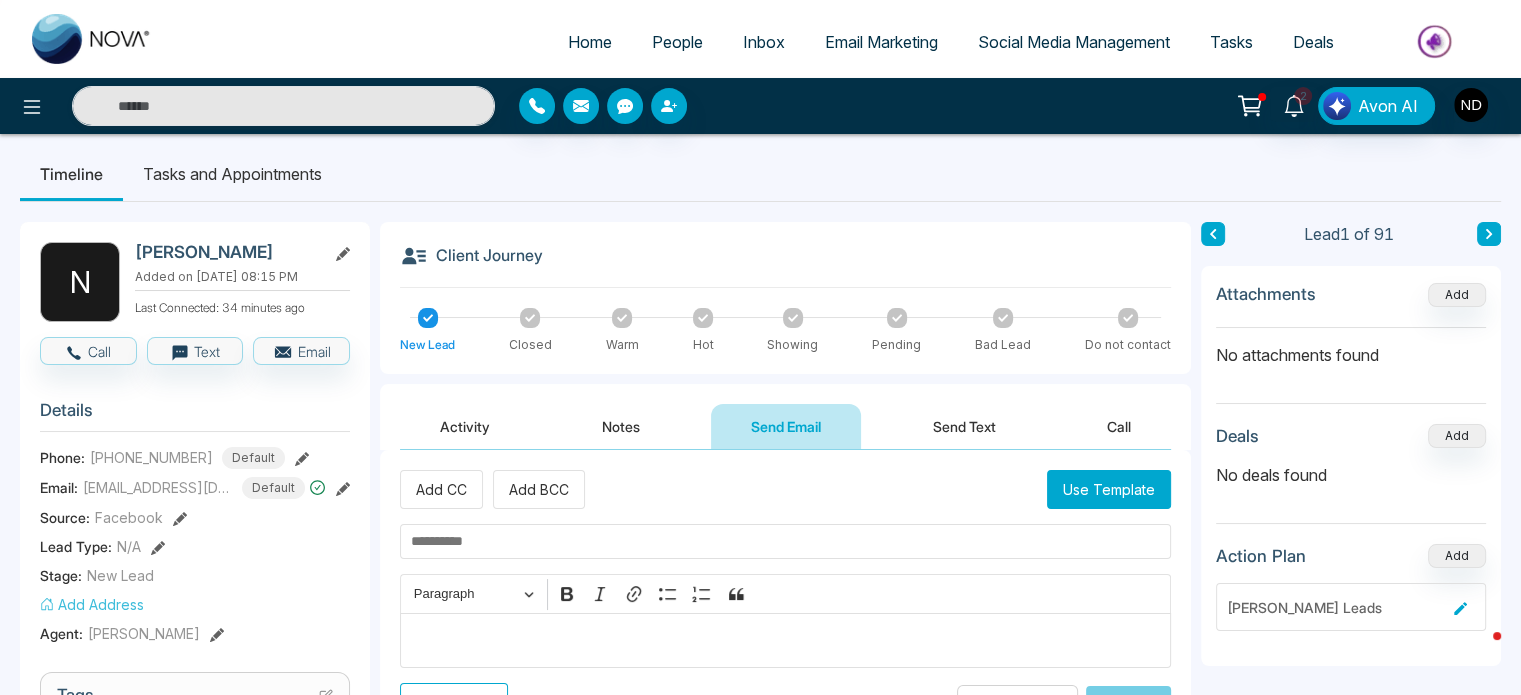 scroll, scrollTop: 0, scrollLeft: 0, axis: both 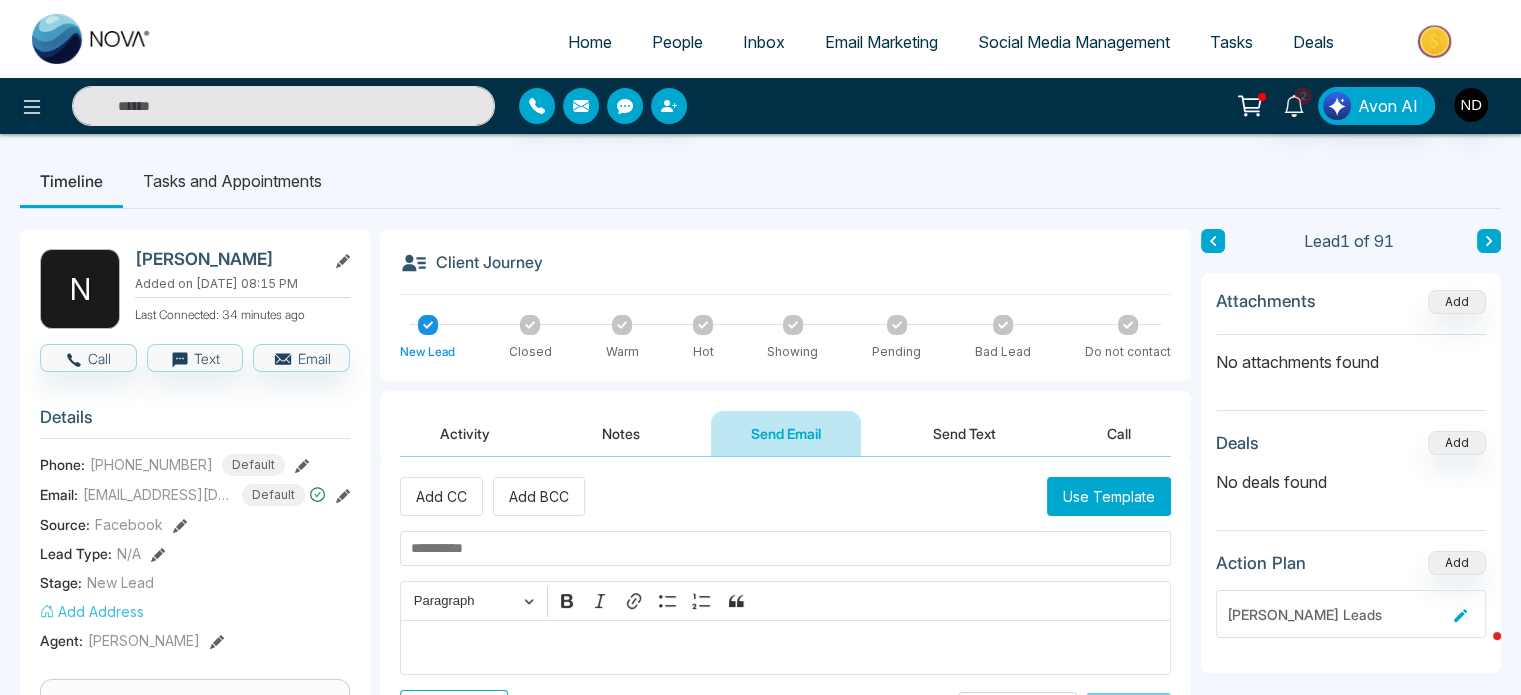 click on "Activity" at bounding box center [465, 433] 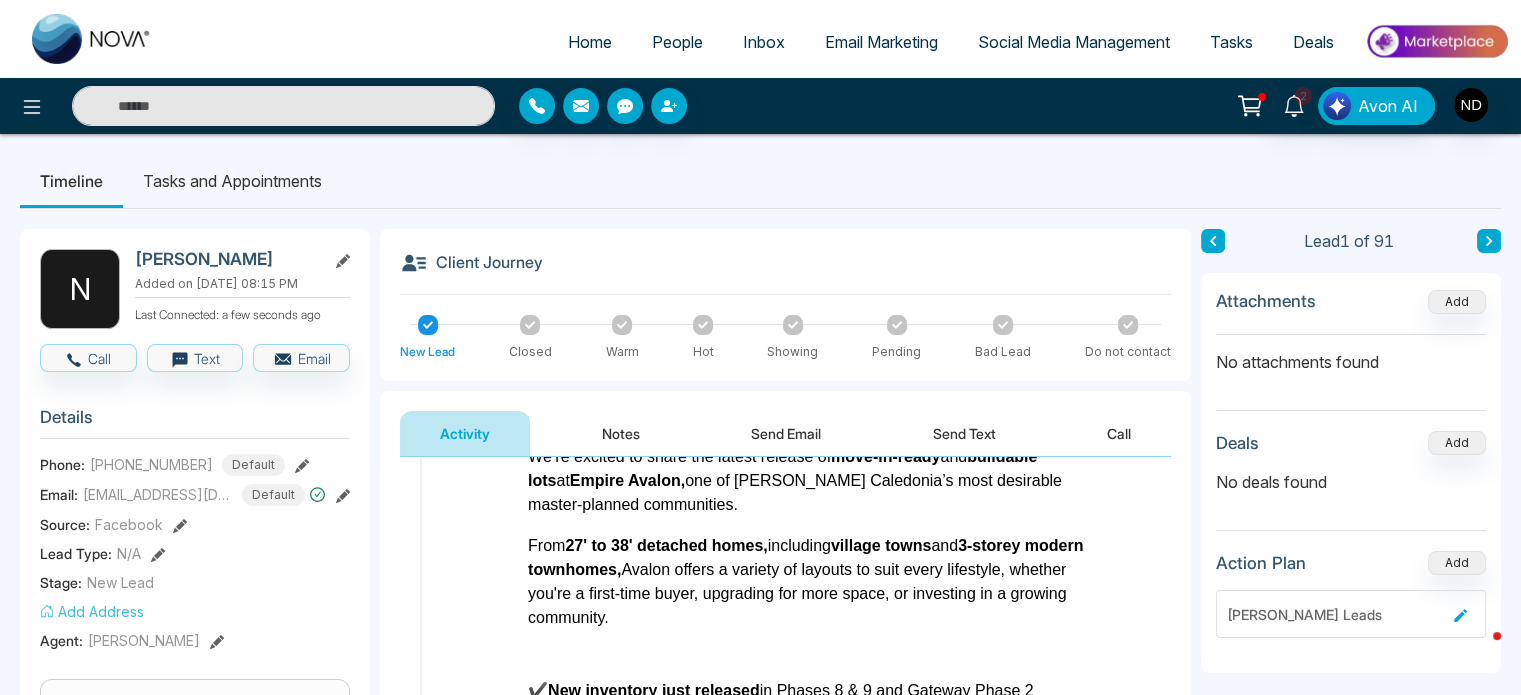 scroll, scrollTop: 354, scrollLeft: 0, axis: vertical 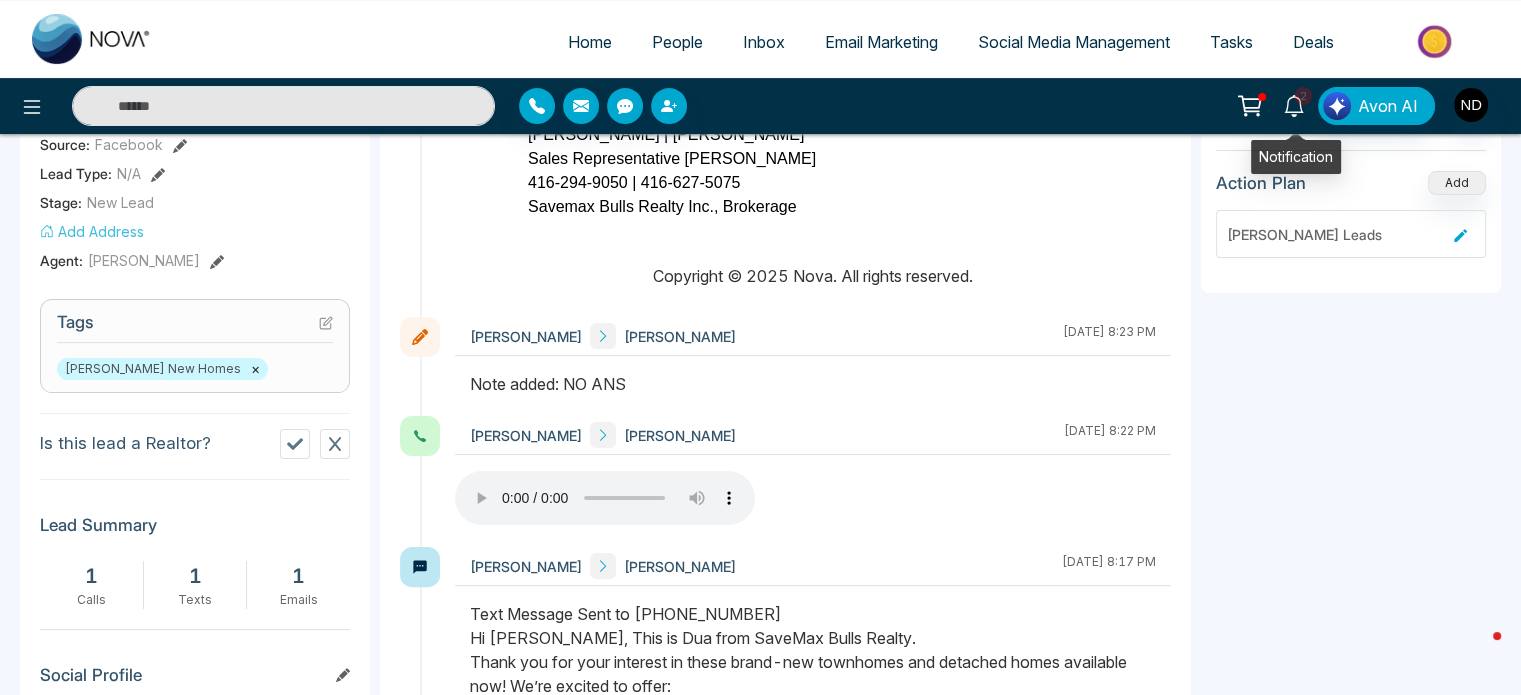 click 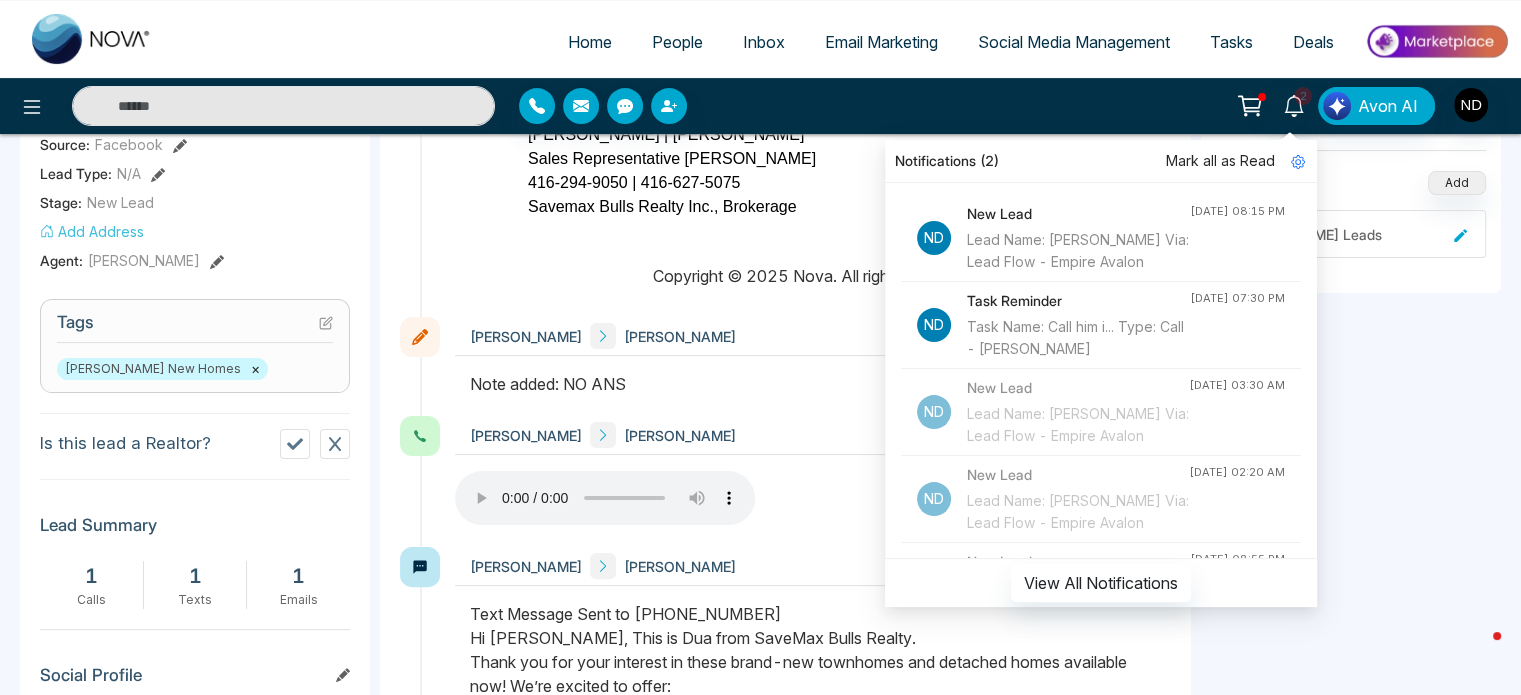 click on "Mark all as Read" at bounding box center [1220, 161] 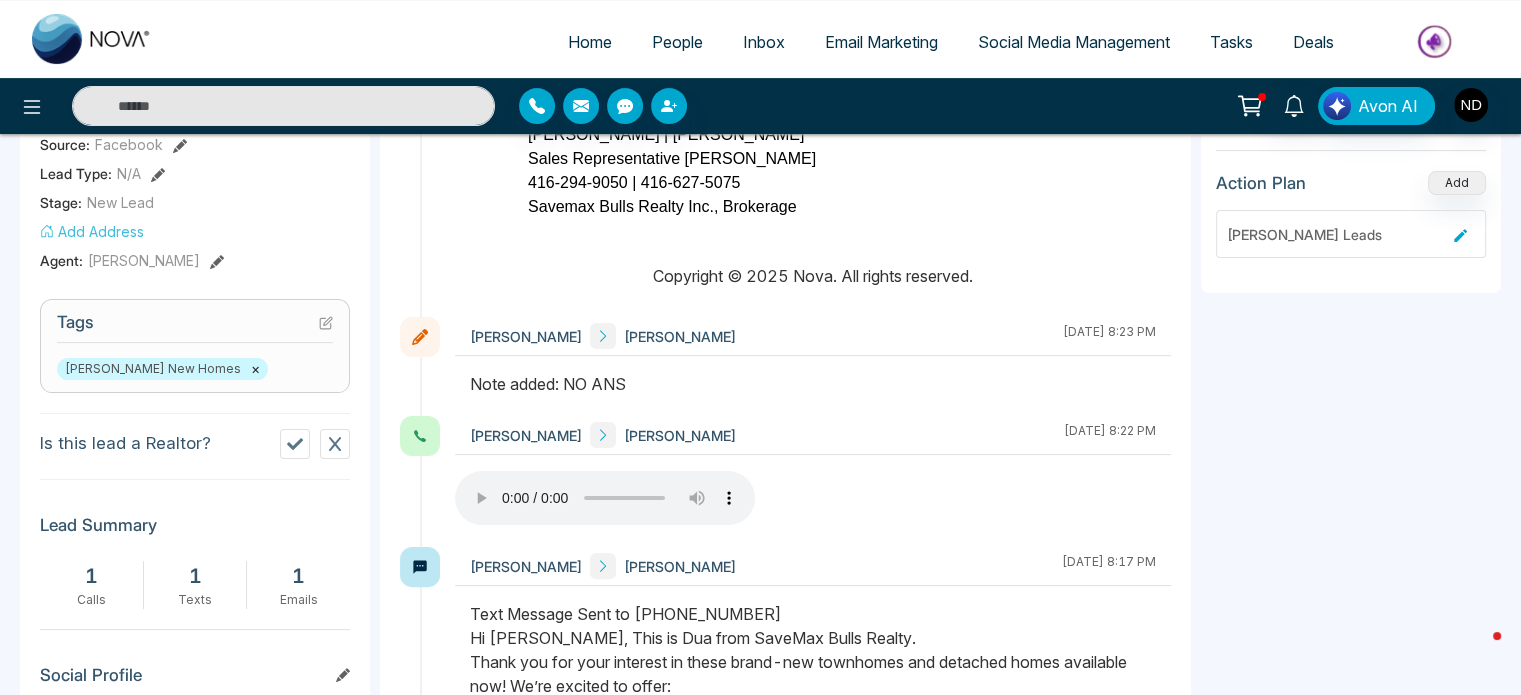 click at bounding box center (813, 97) 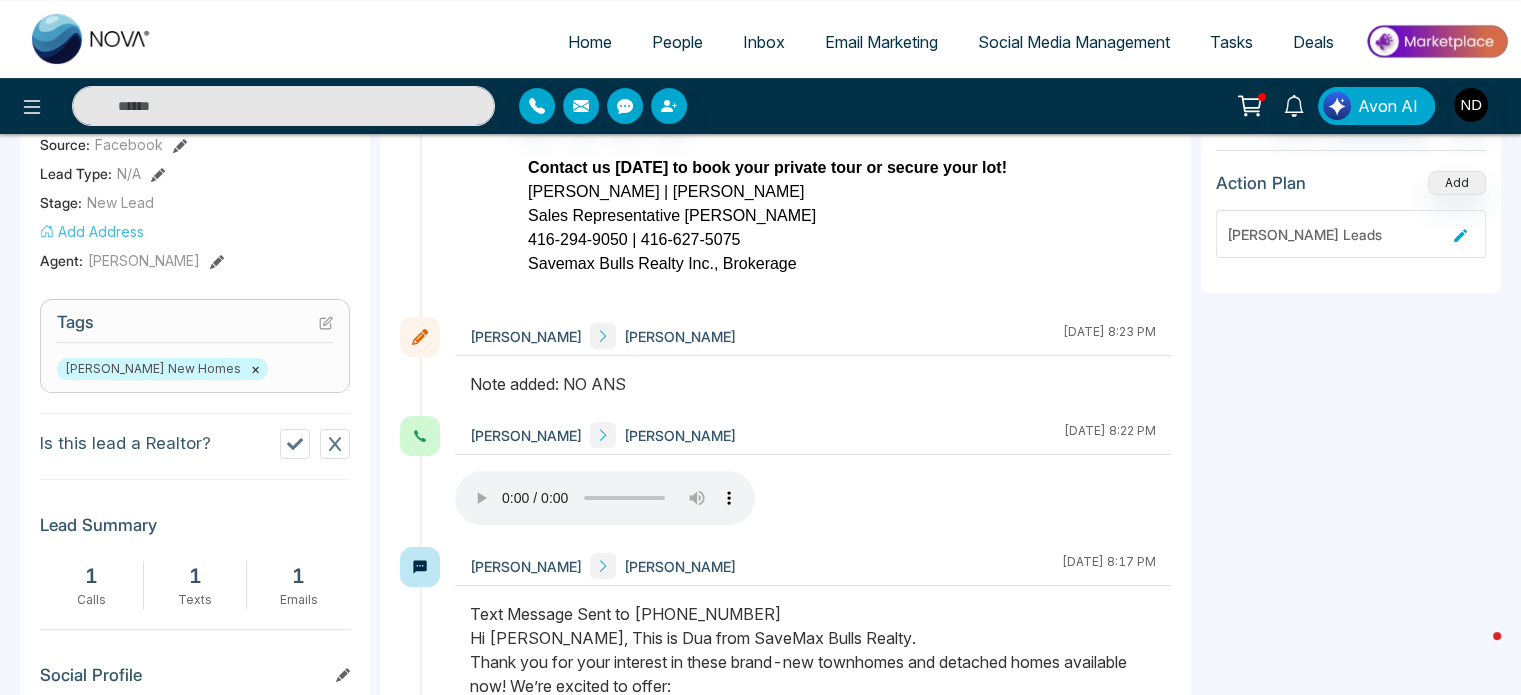 scroll, scrollTop: 541, scrollLeft: 0, axis: vertical 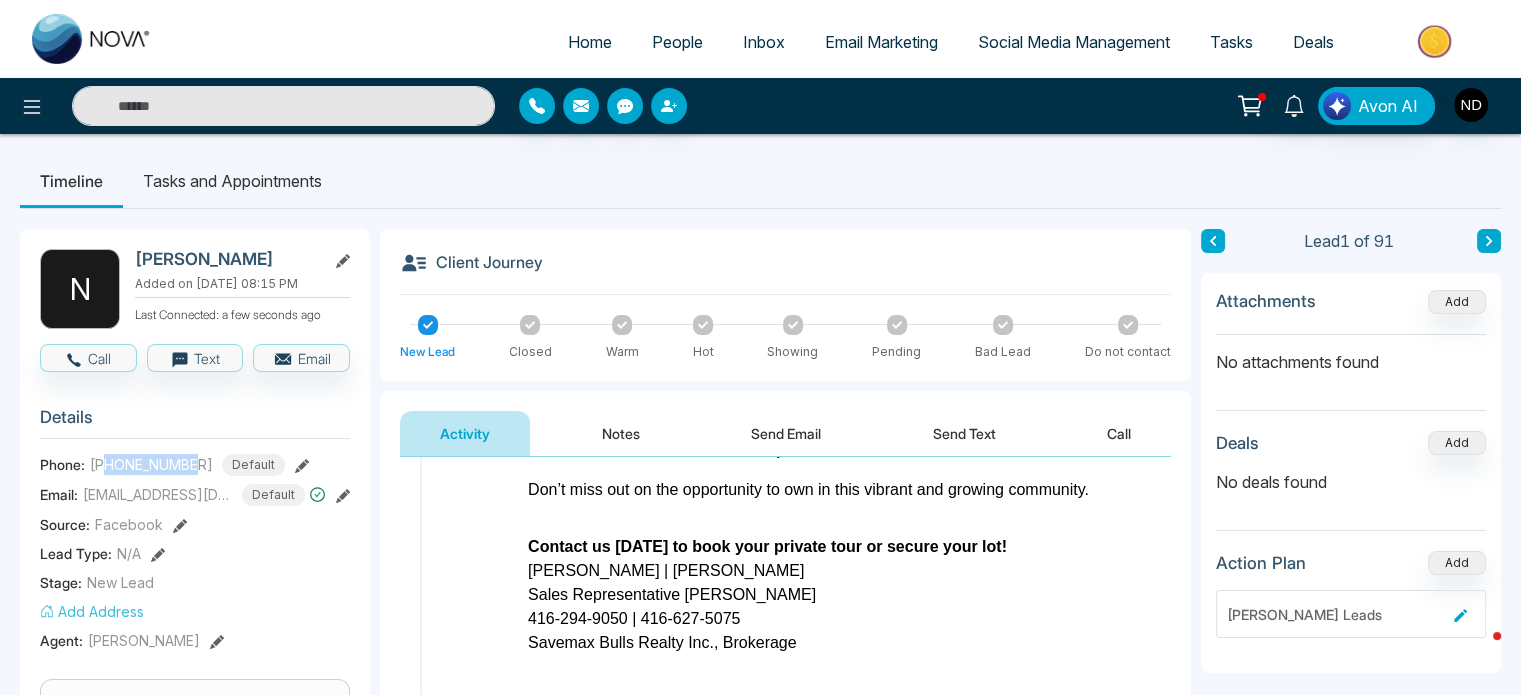 drag, startPoint x: 107, startPoint y: 463, endPoint x: 197, endPoint y: 467, distance: 90.088844 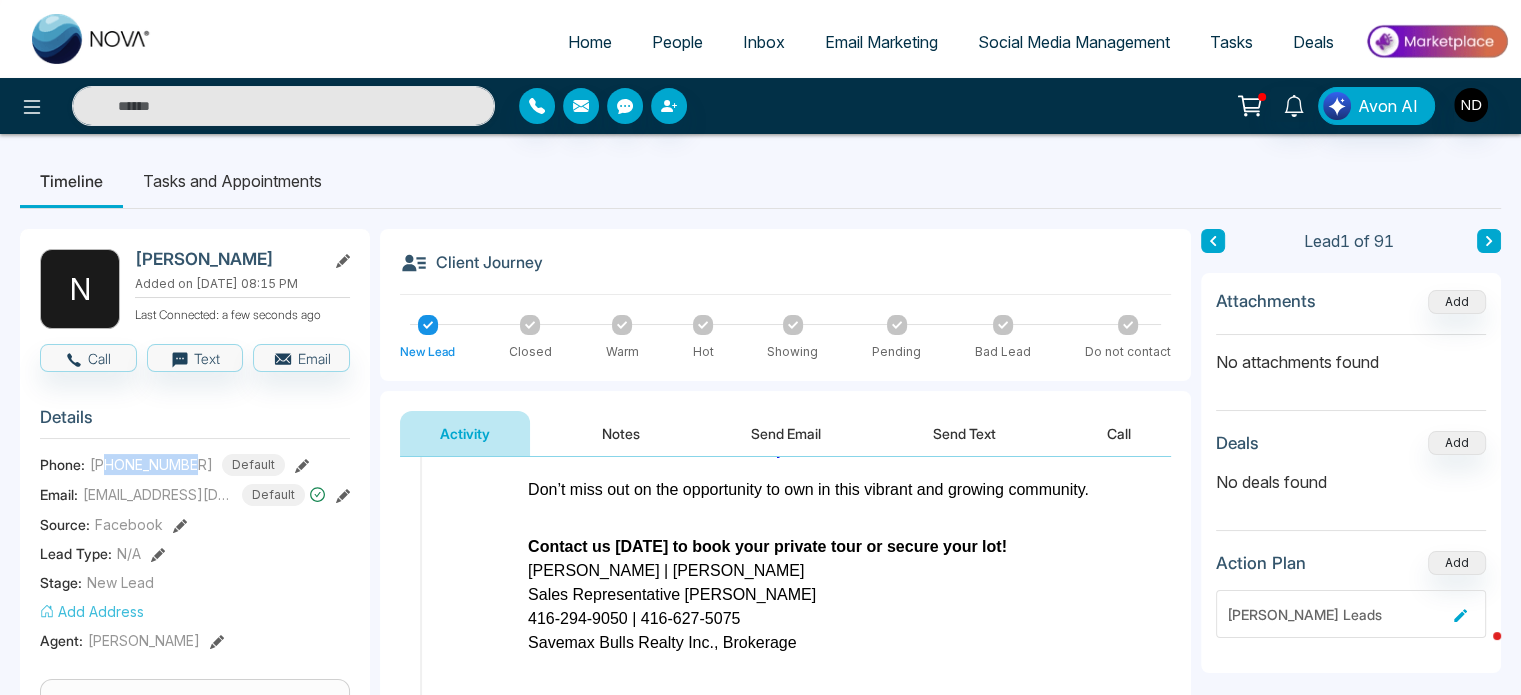 click on "[PHONE_NUMBER]" at bounding box center (151, 464) 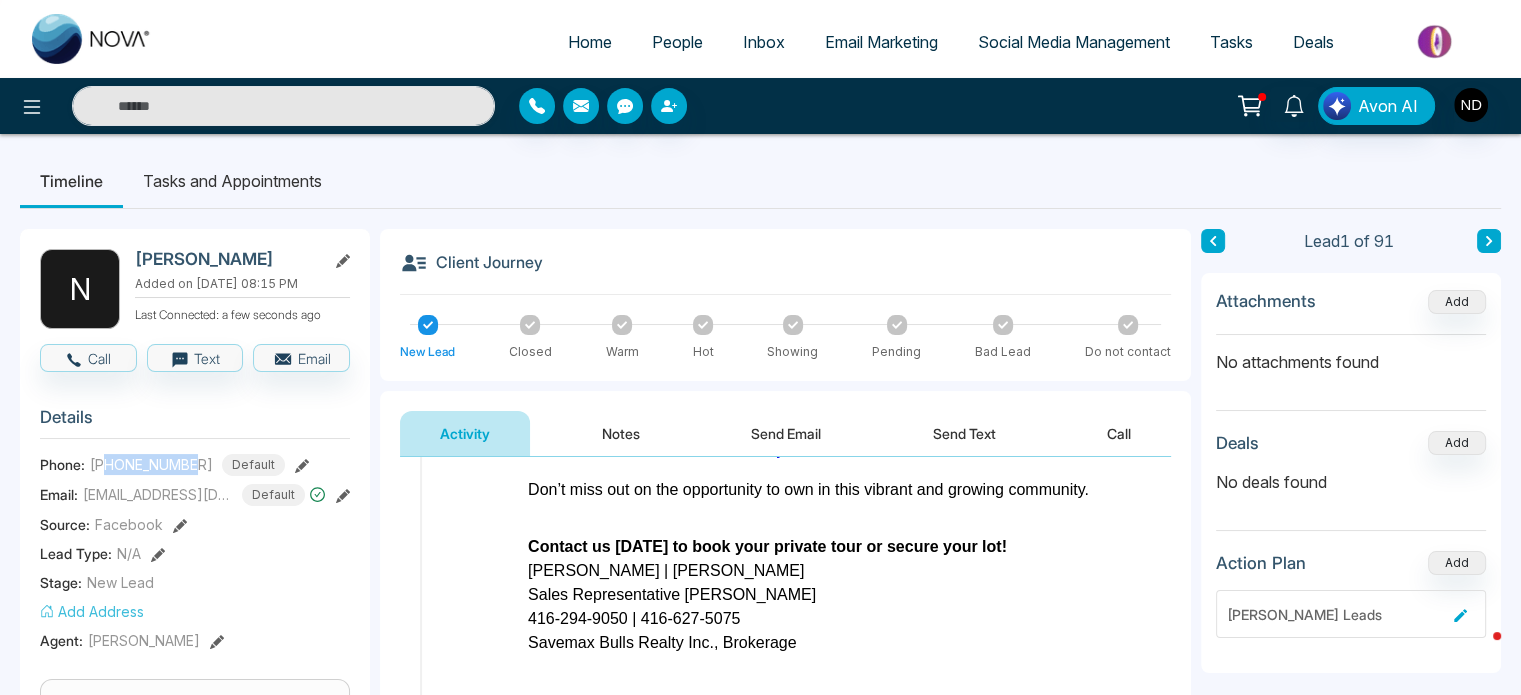 copy on "4379894294" 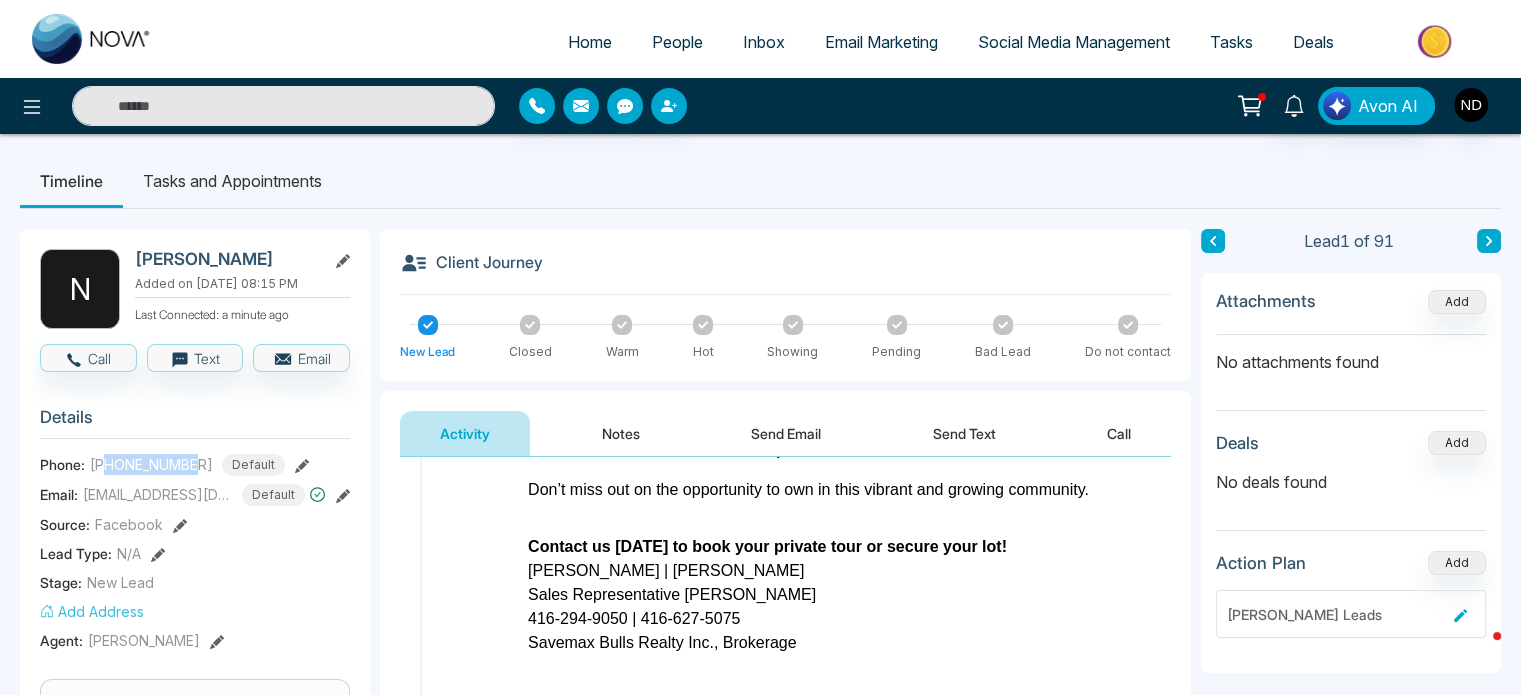 click on "Email Marketing" at bounding box center (881, 42) 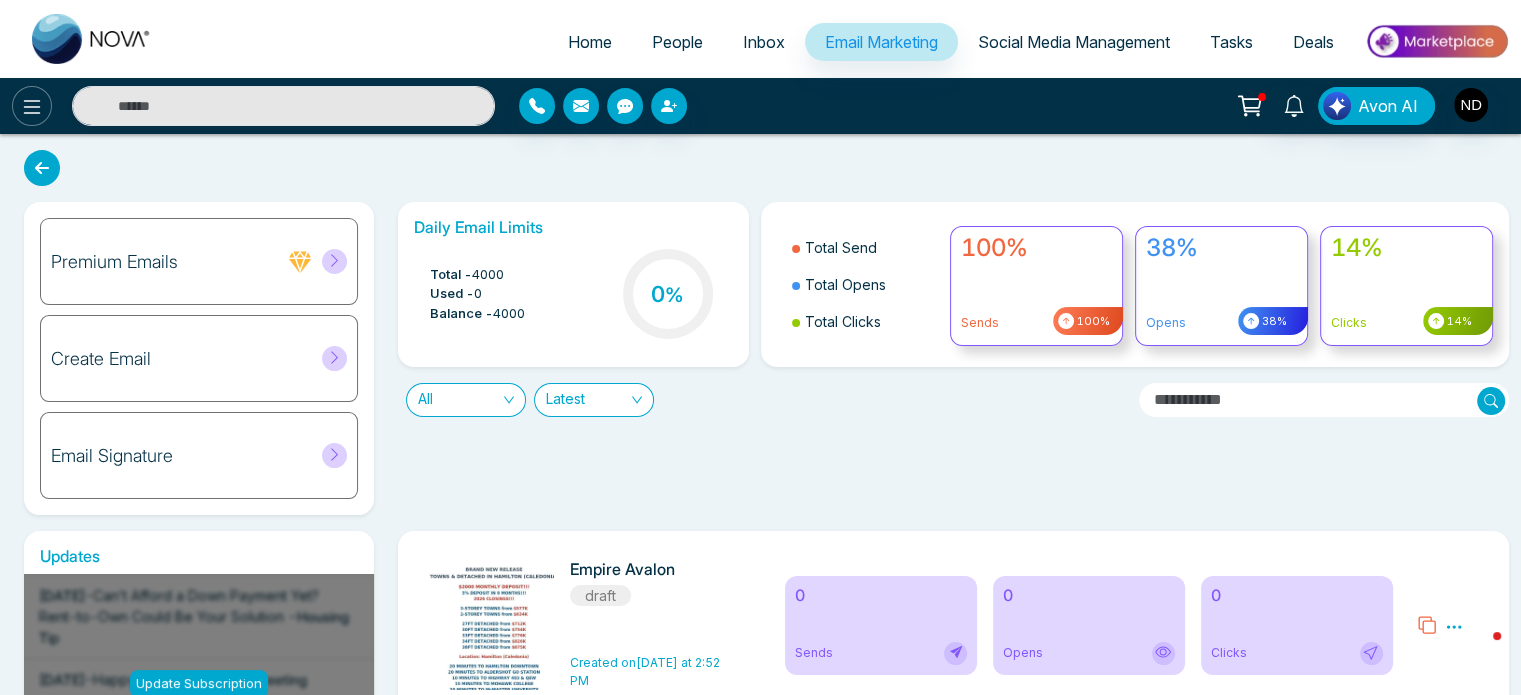 click at bounding box center [32, 106] 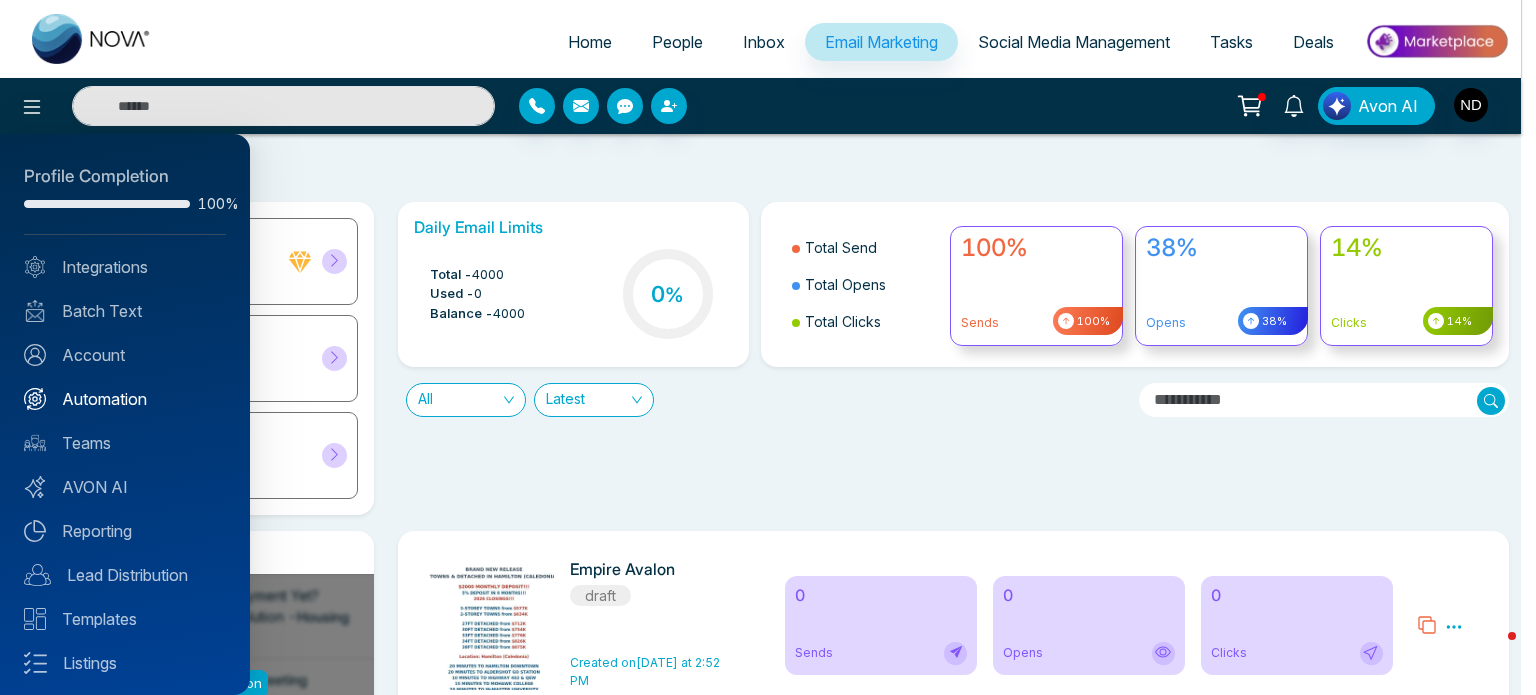 click on "Automation" at bounding box center [125, 399] 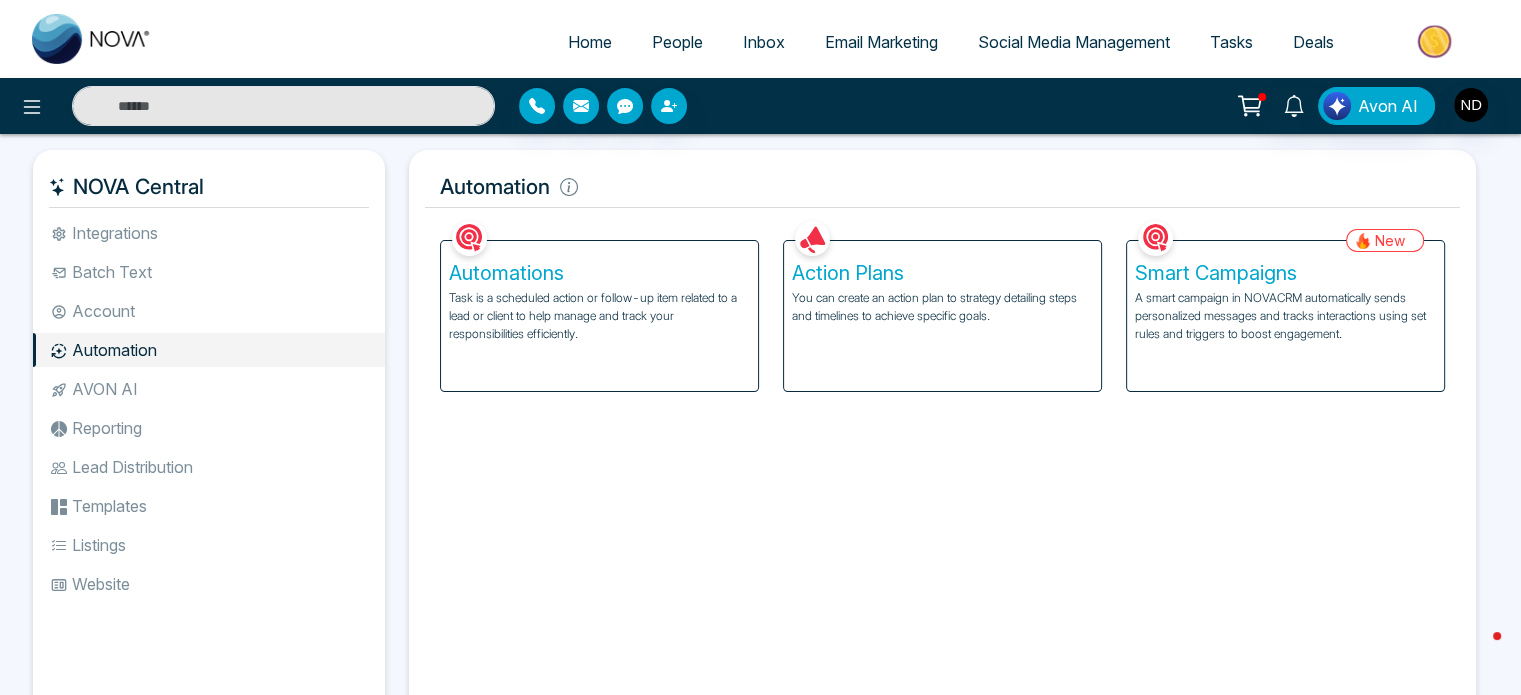 click on "Action Plans" at bounding box center [942, 273] 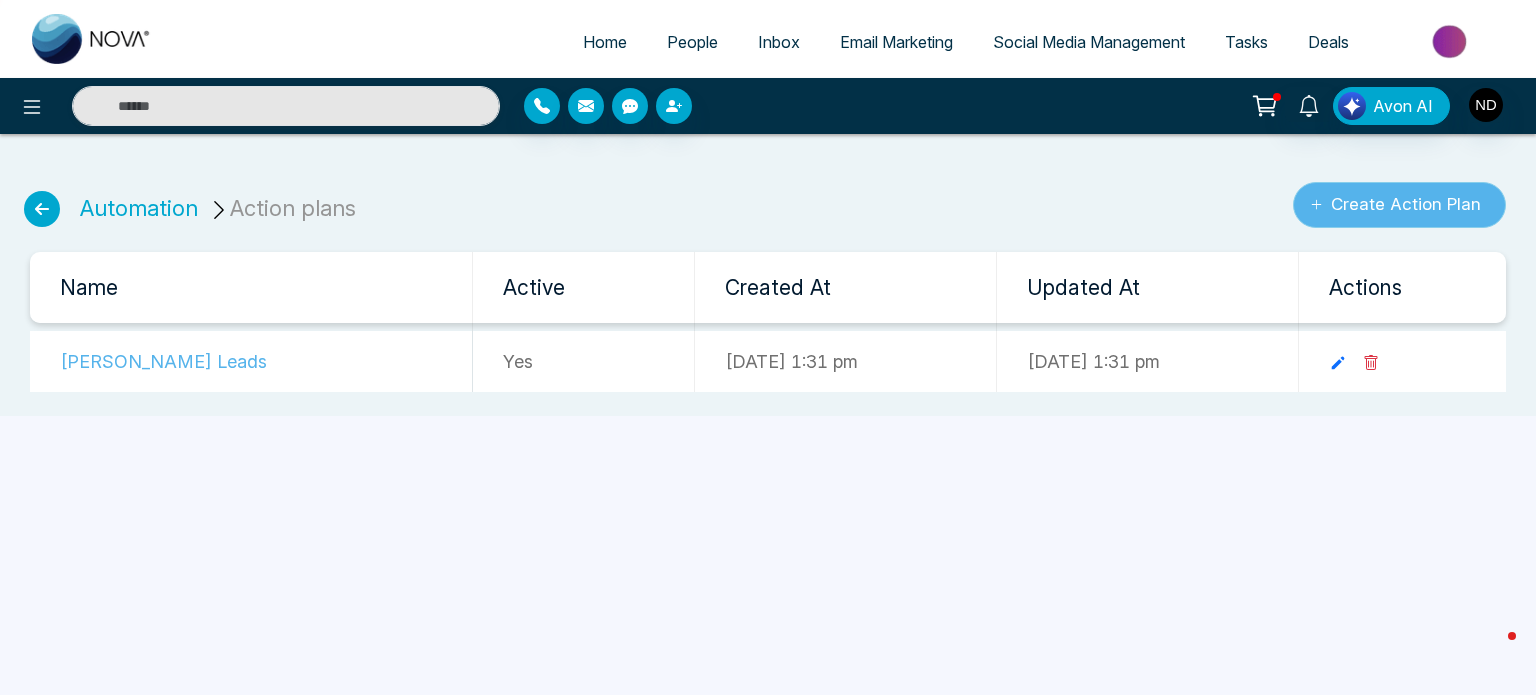 click on "Create Action Plan" at bounding box center (1399, 205) 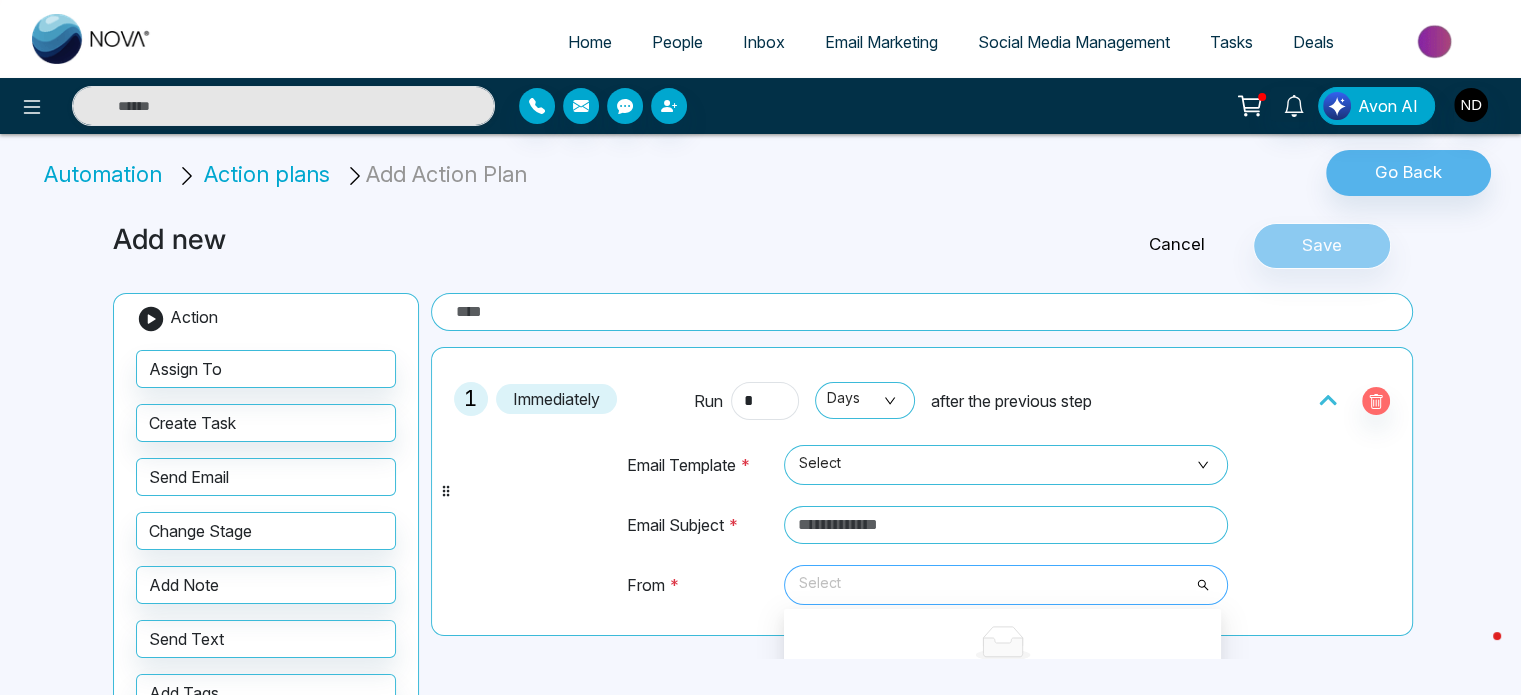 click on "Select" at bounding box center [1006, 585] 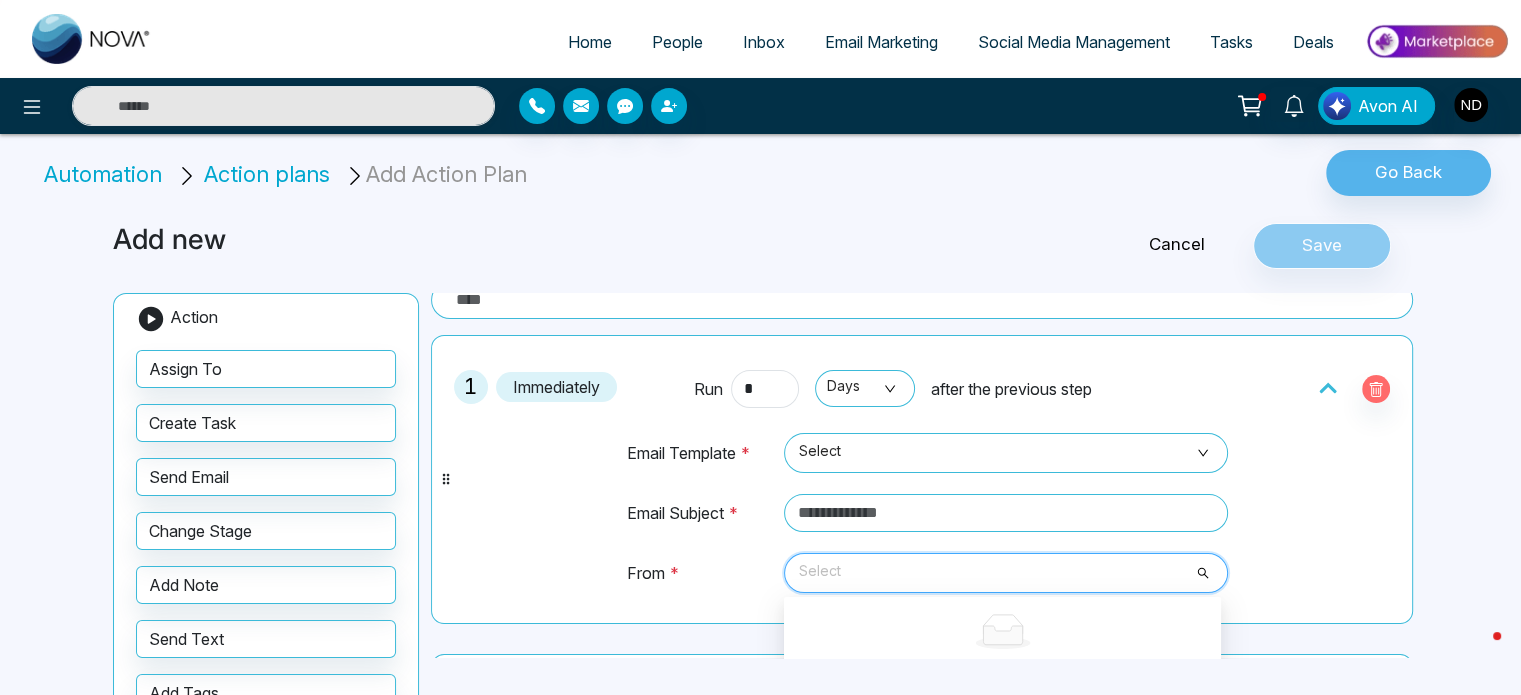 scroll, scrollTop: 0, scrollLeft: 0, axis: both 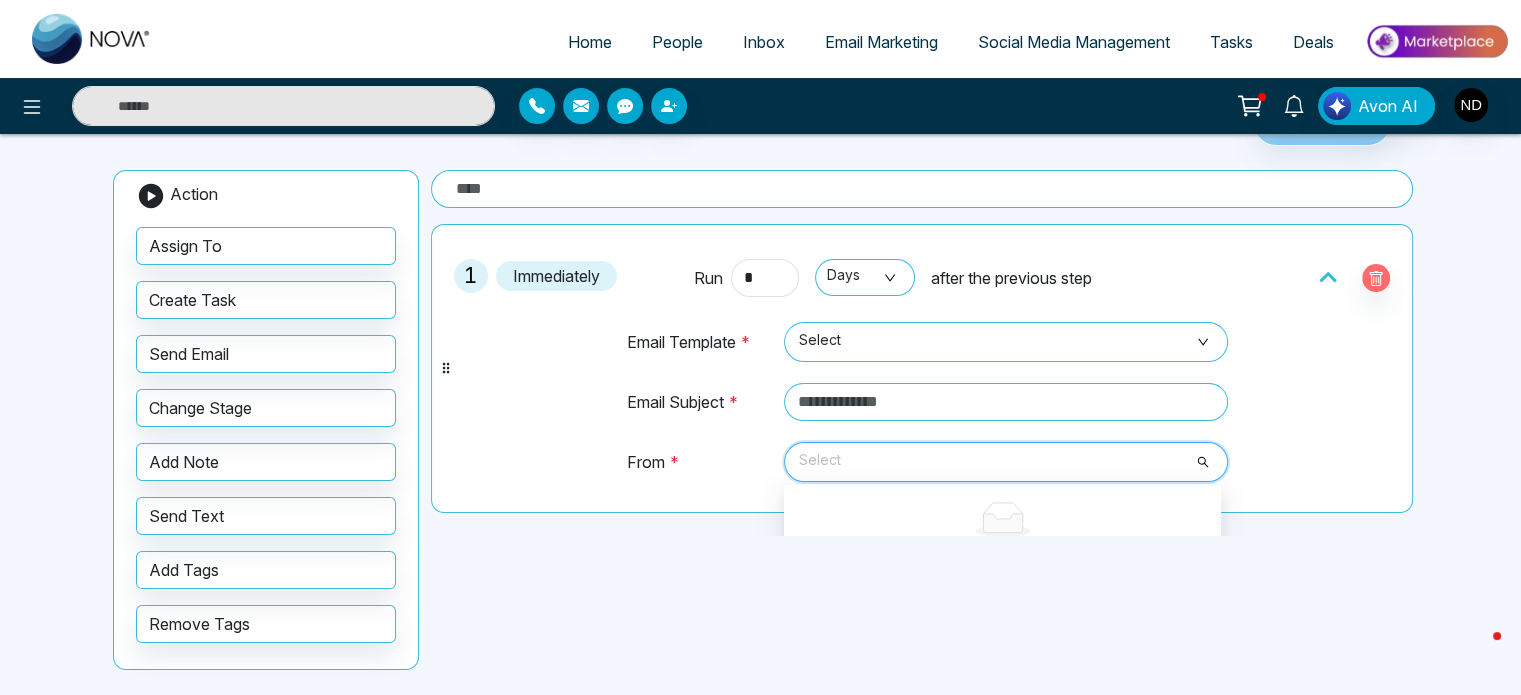 click on "Select" at bounding box center [1006, 462] 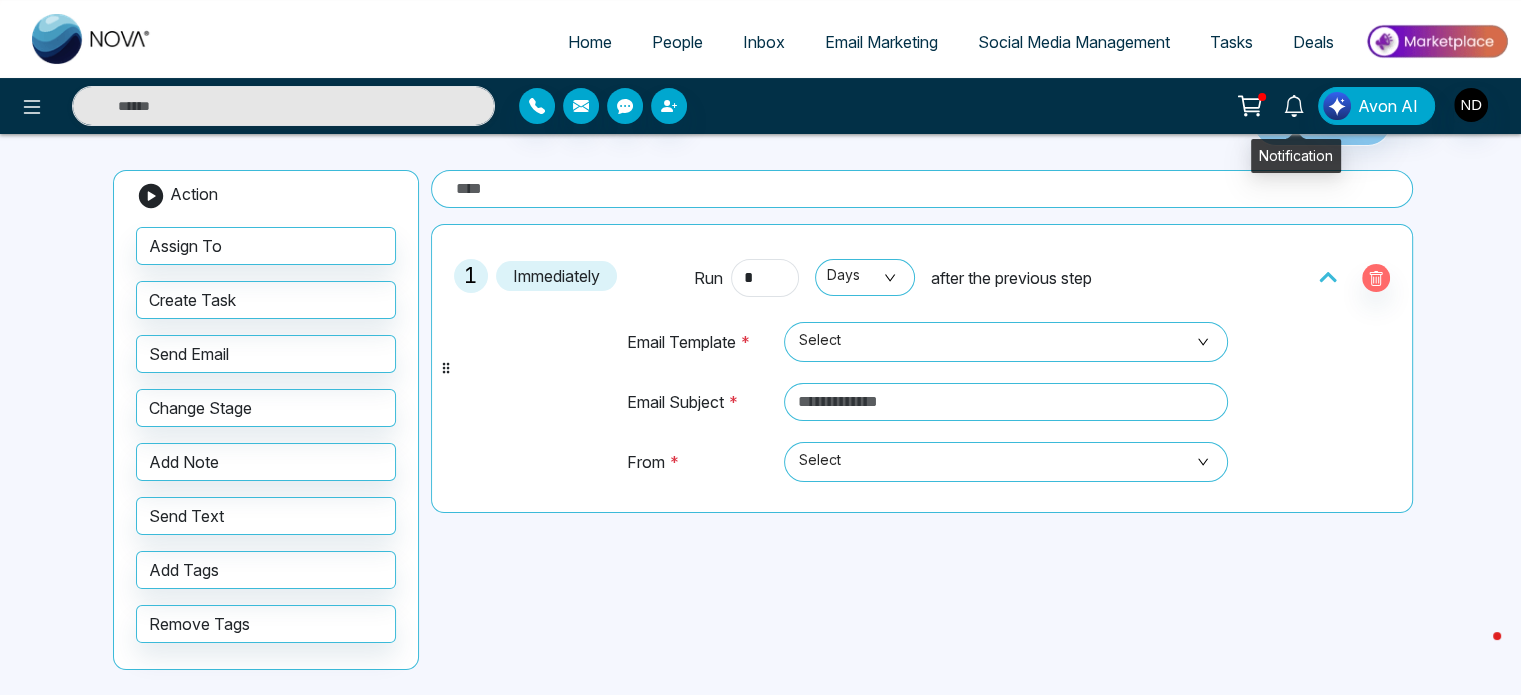 click 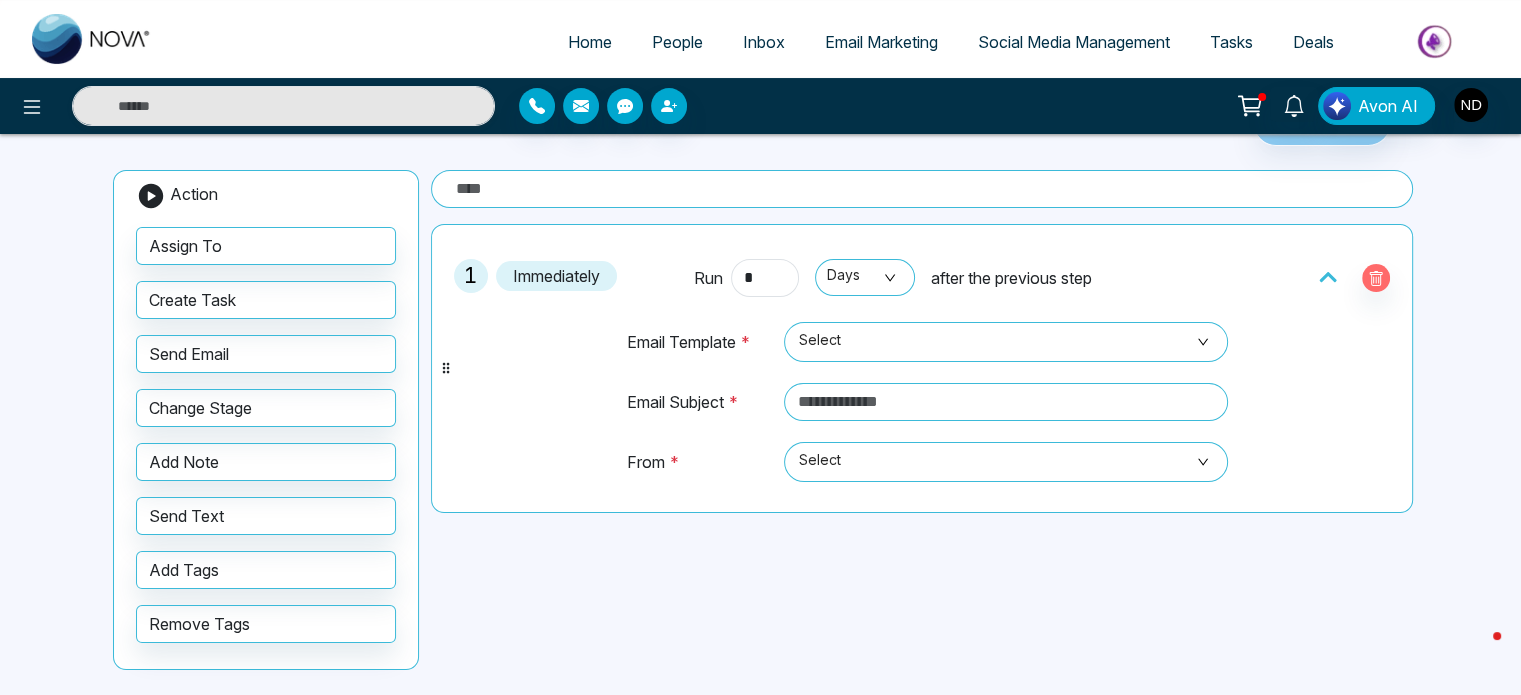click on "People" at bounding box center [677, 42] 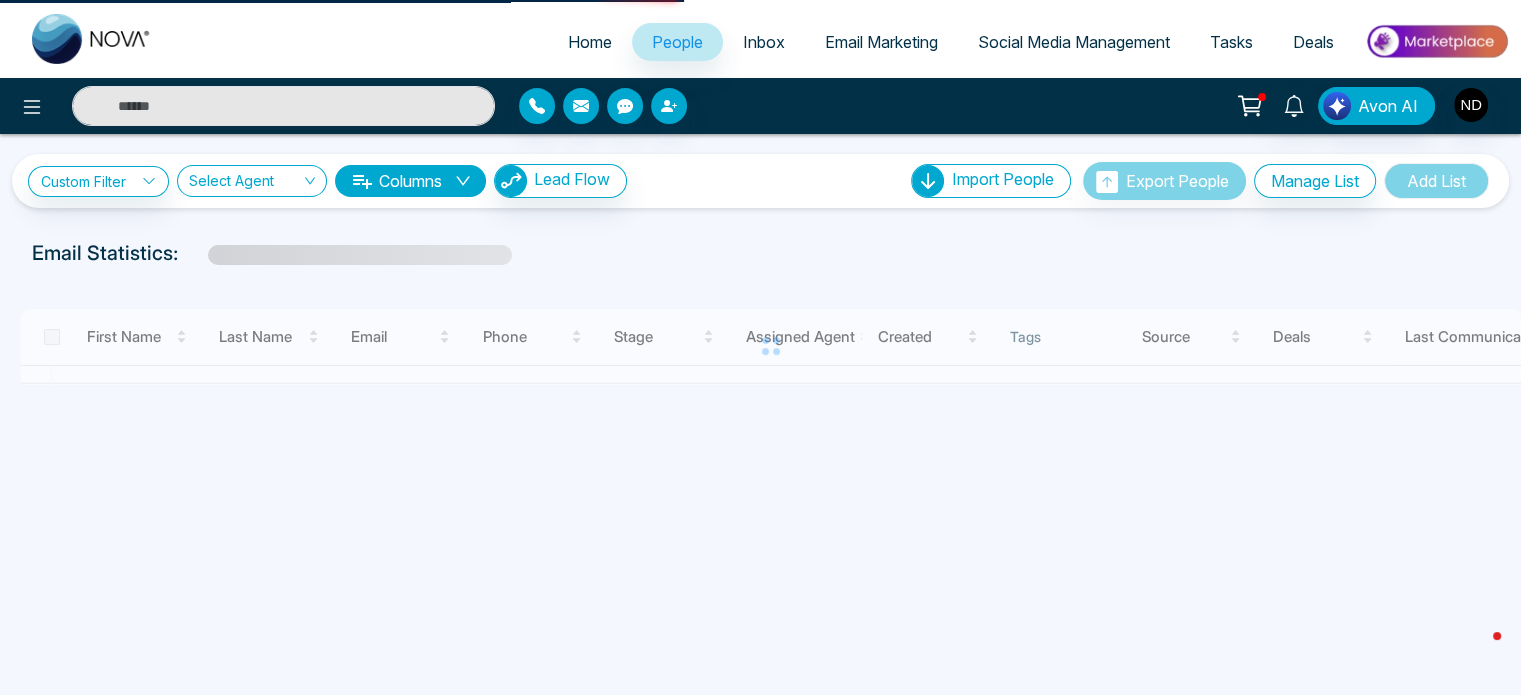 scroll, scrollTop: 0, scrollLeft: 0, axis: both 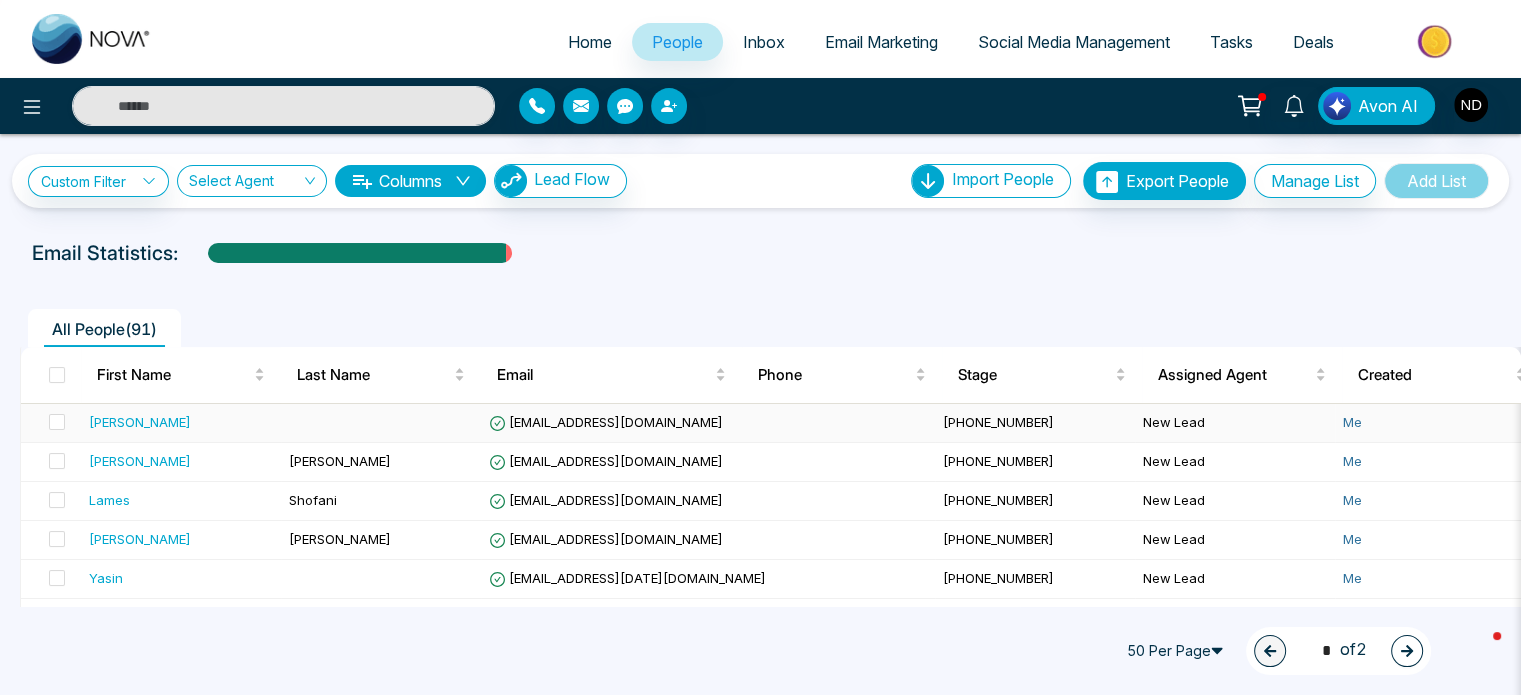 click on "[PERSON_NAME]" at bounding box center [181, 422] 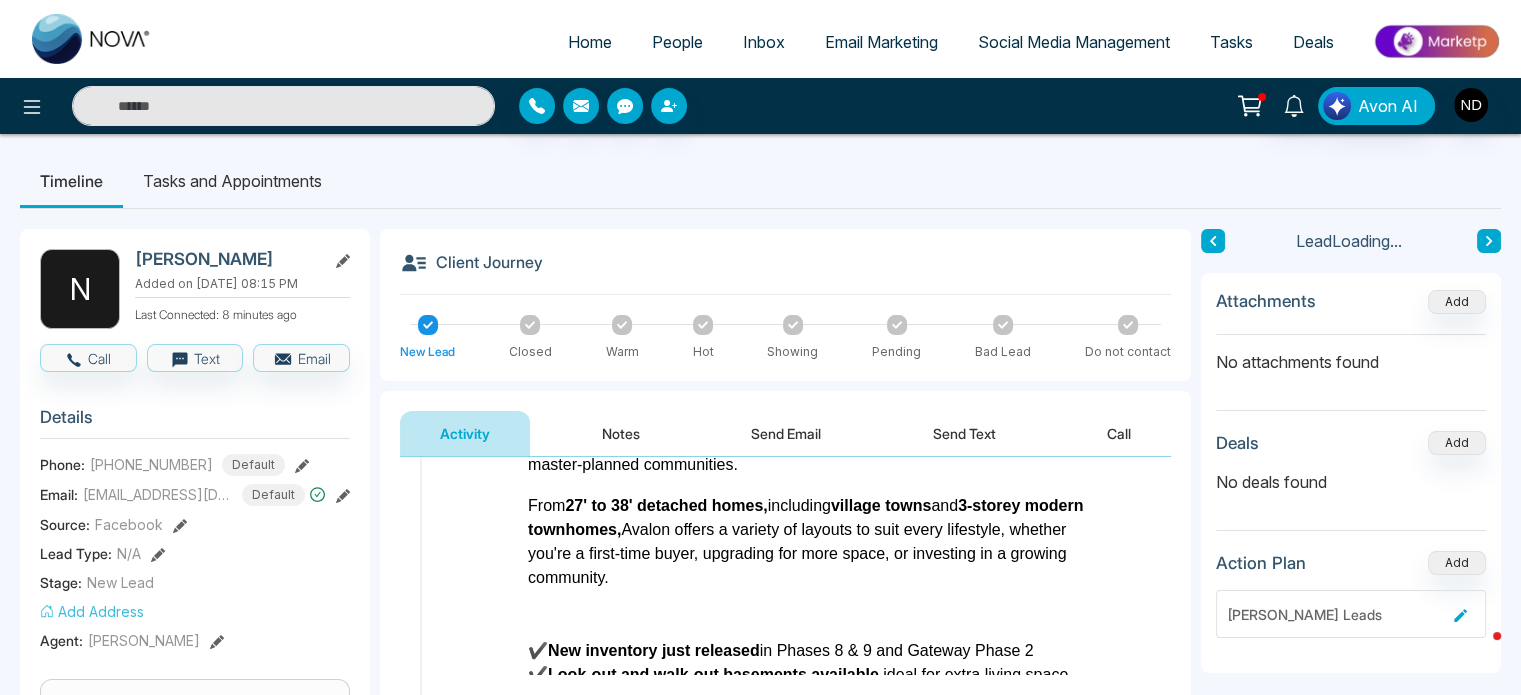 scroll, scrollTop: 354, scrollLeft: 0, axis: vertical 